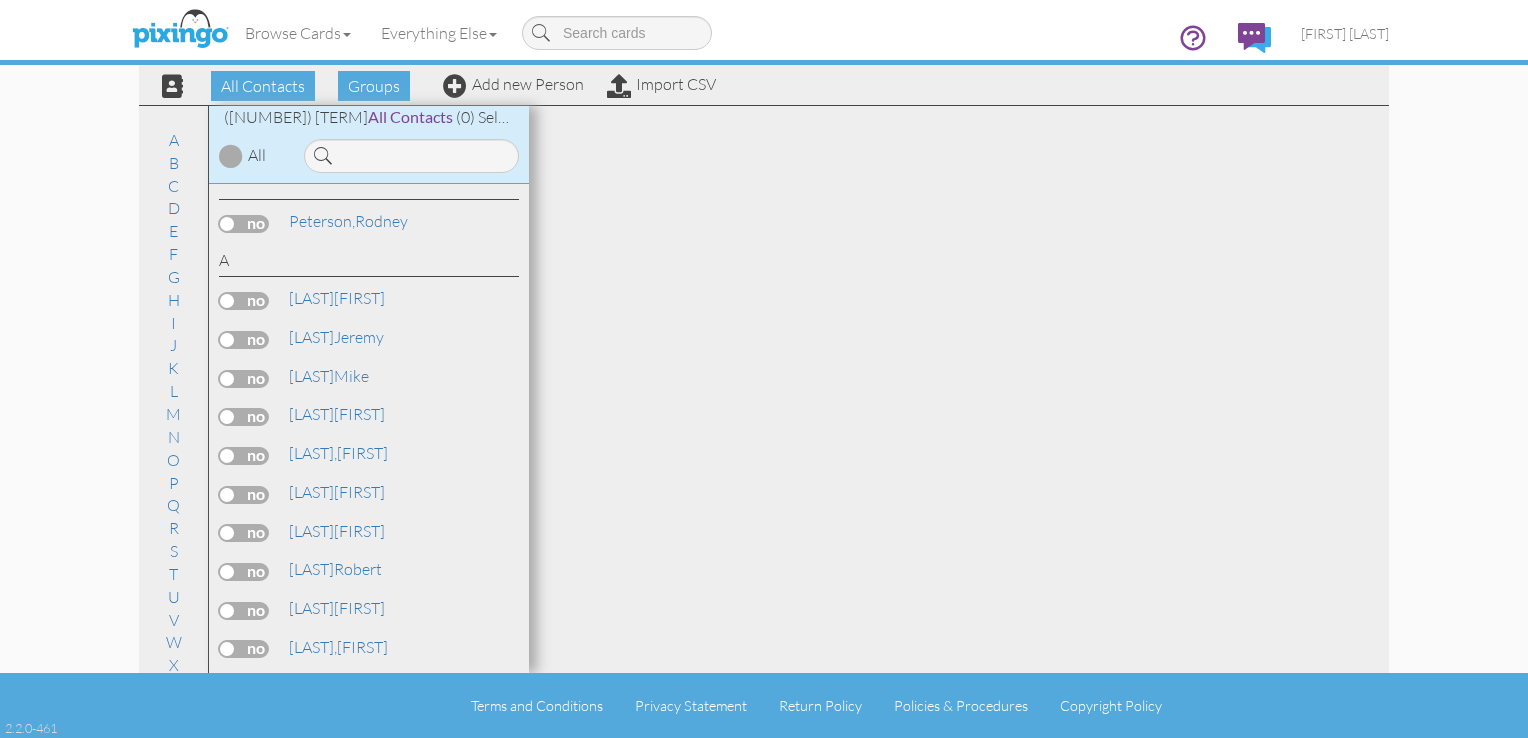 scroll, scrollTop: 0, scrollLeft: 0, axis: both 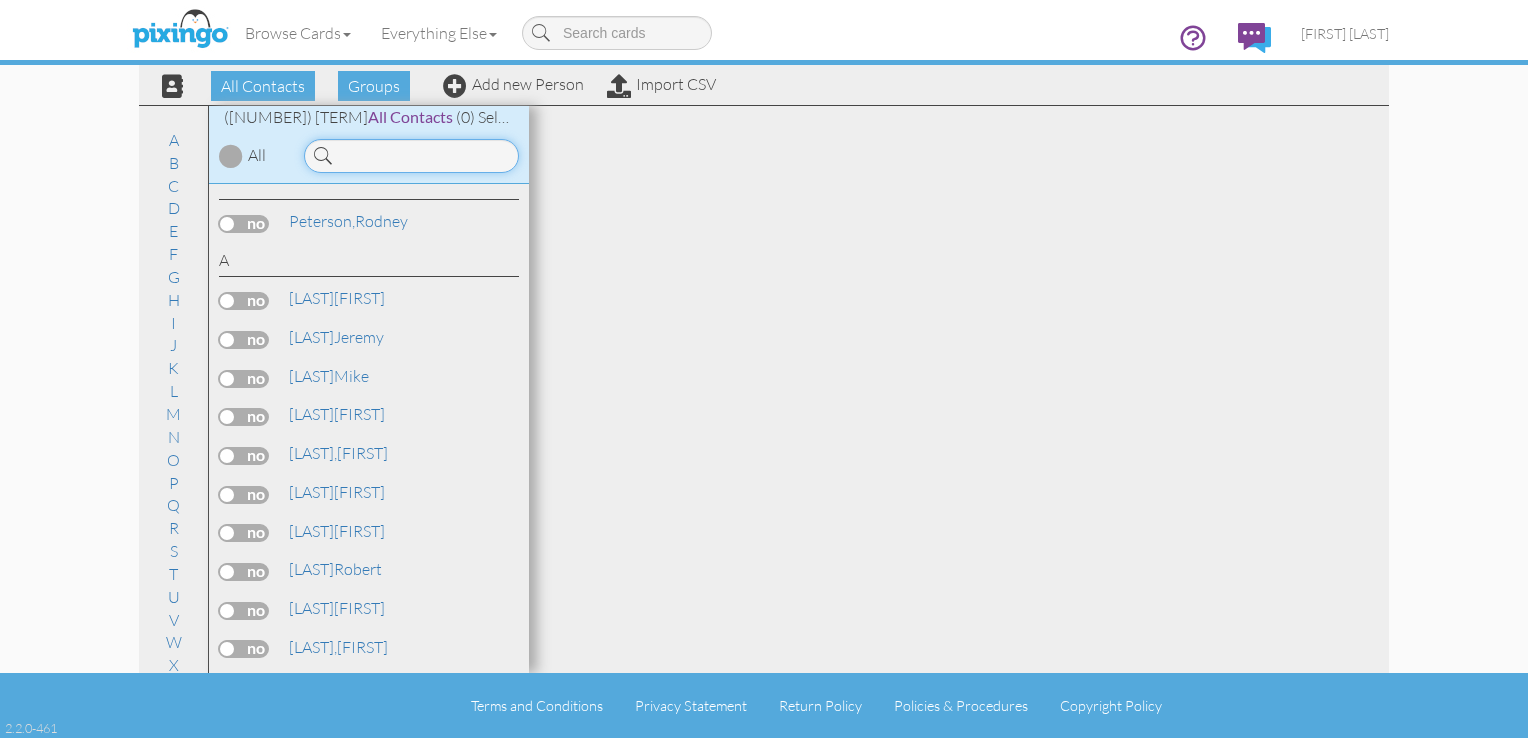 click at bounding box center (411, 156) 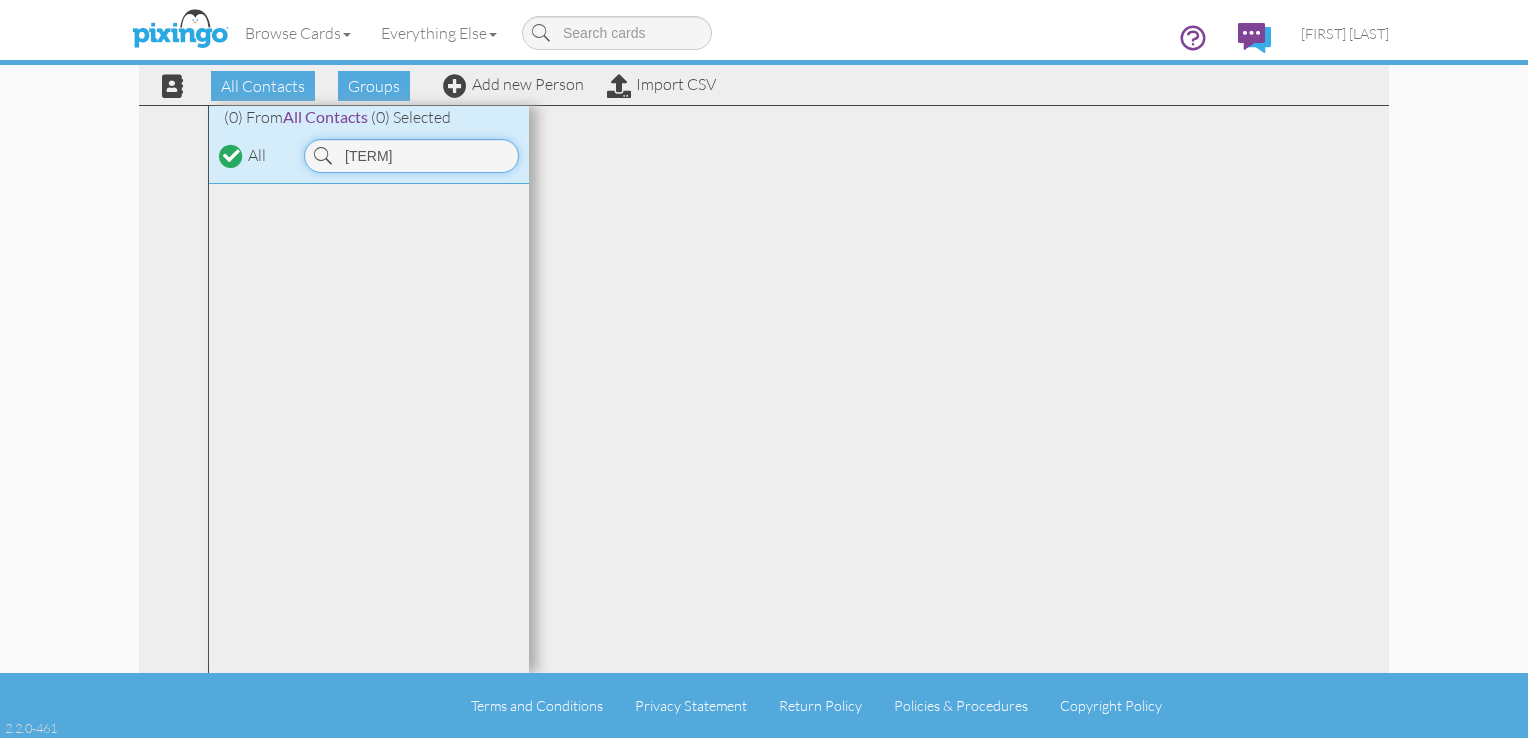 click on "[TERM]" at bounding box center [411, 156] 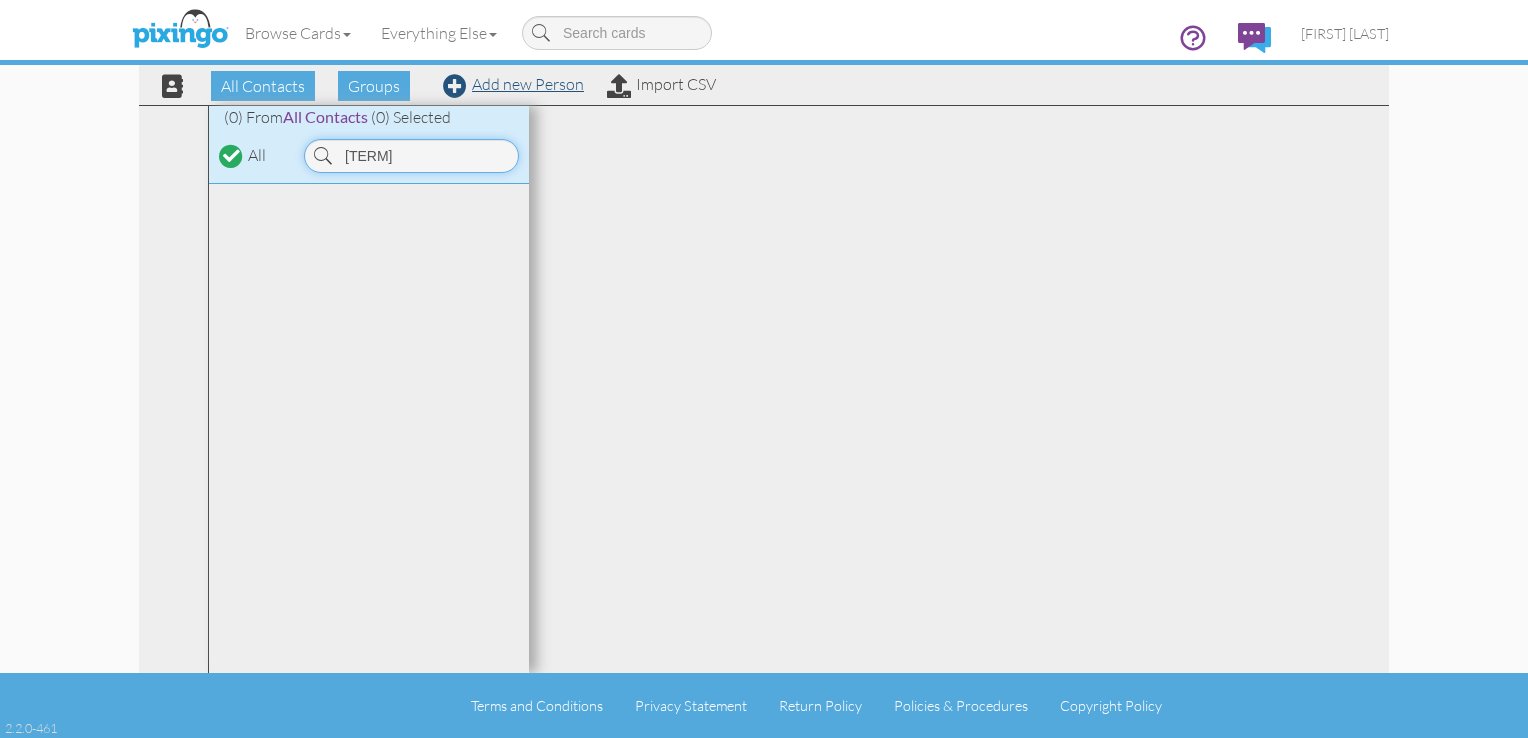 type on "[TERM]" 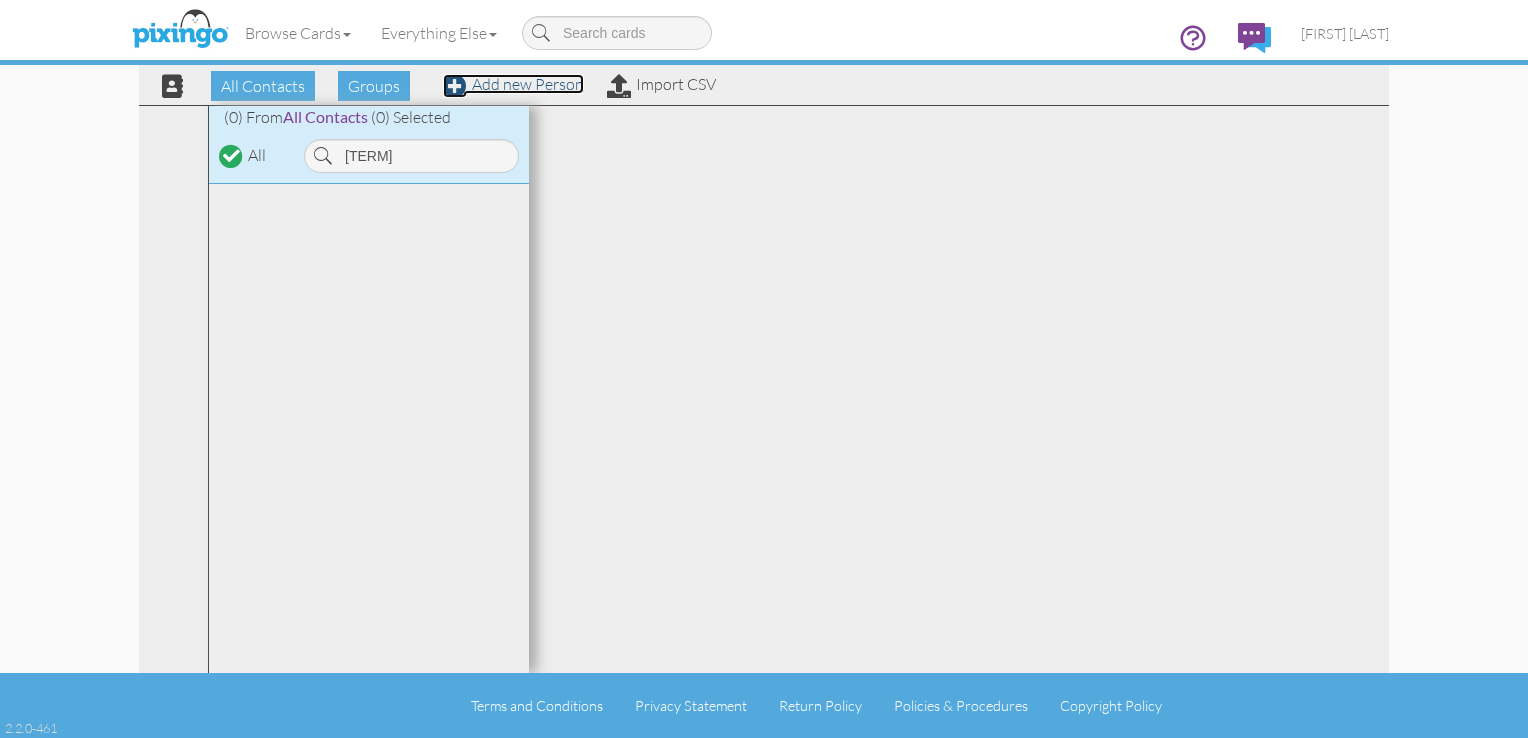 click on "Add new Person" at bounding box center [513, 84] 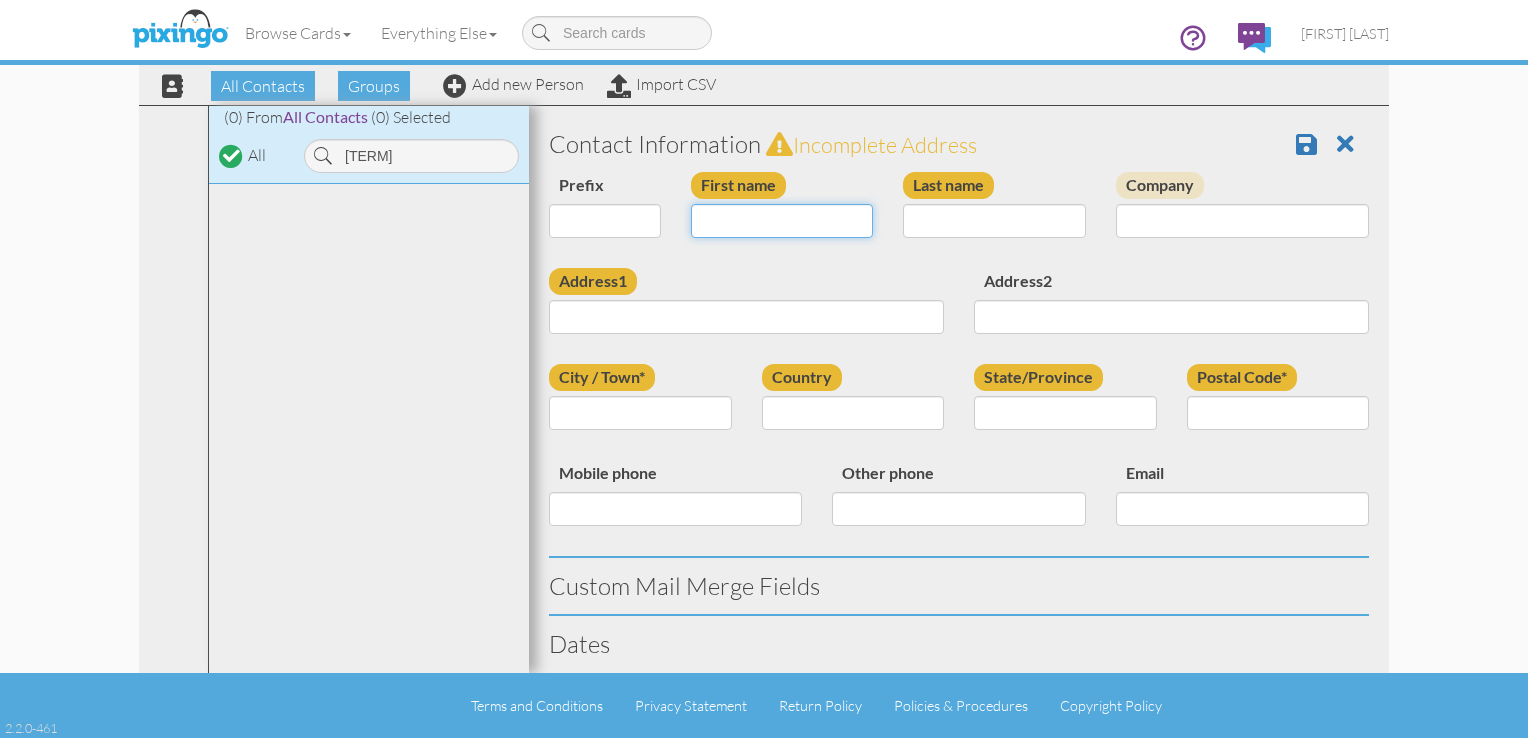 click on "First name" at bounding box center (782, 221) 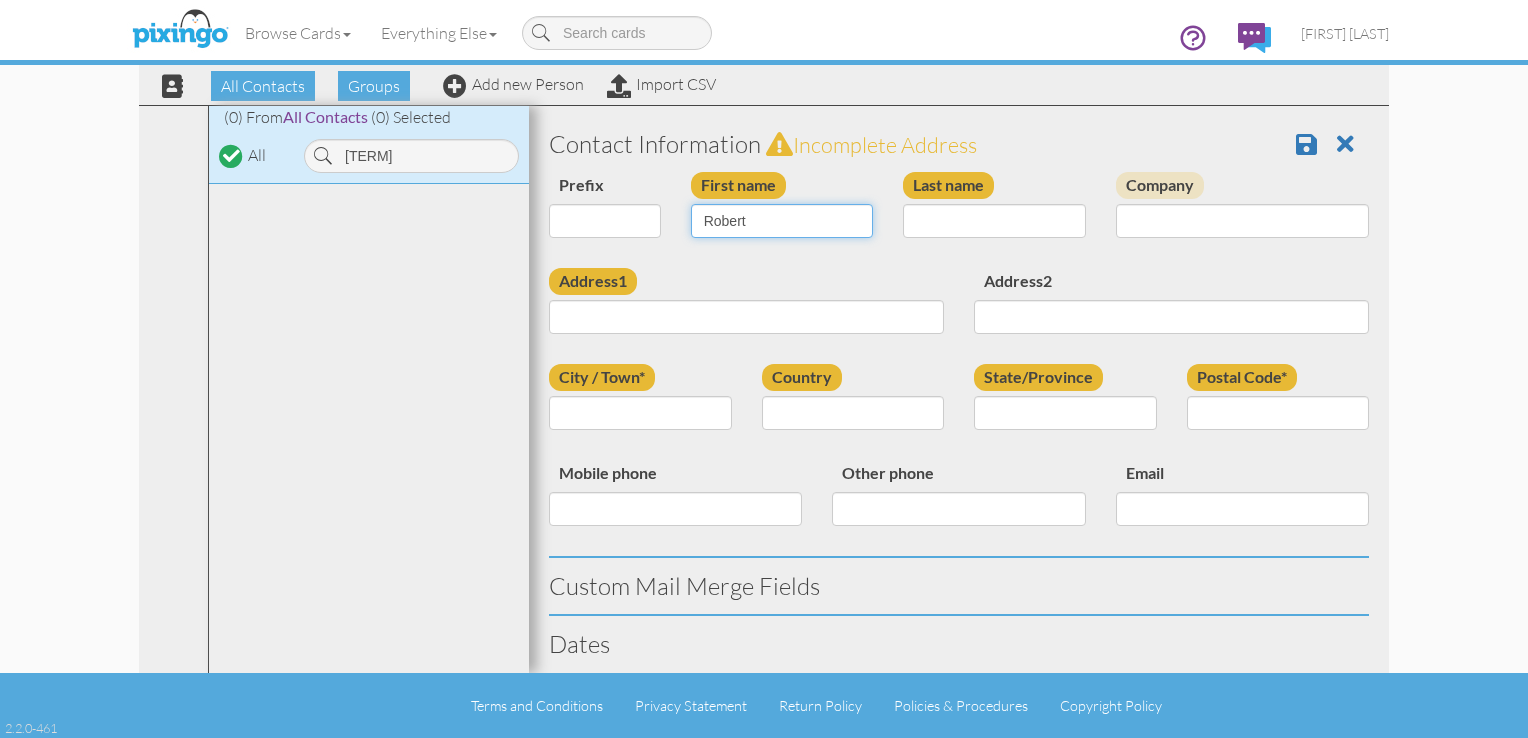 type on "Robert" 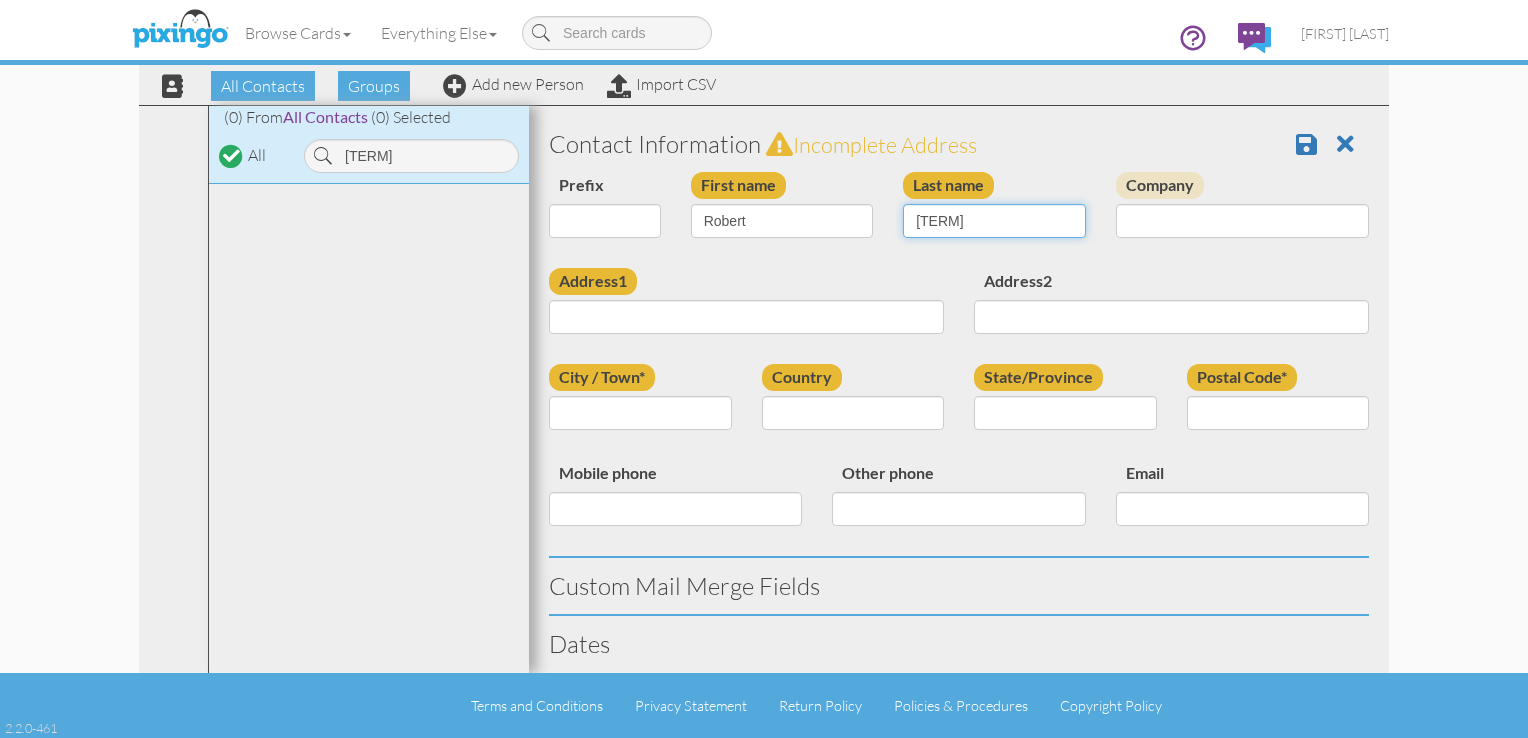 type on "[TERM]" 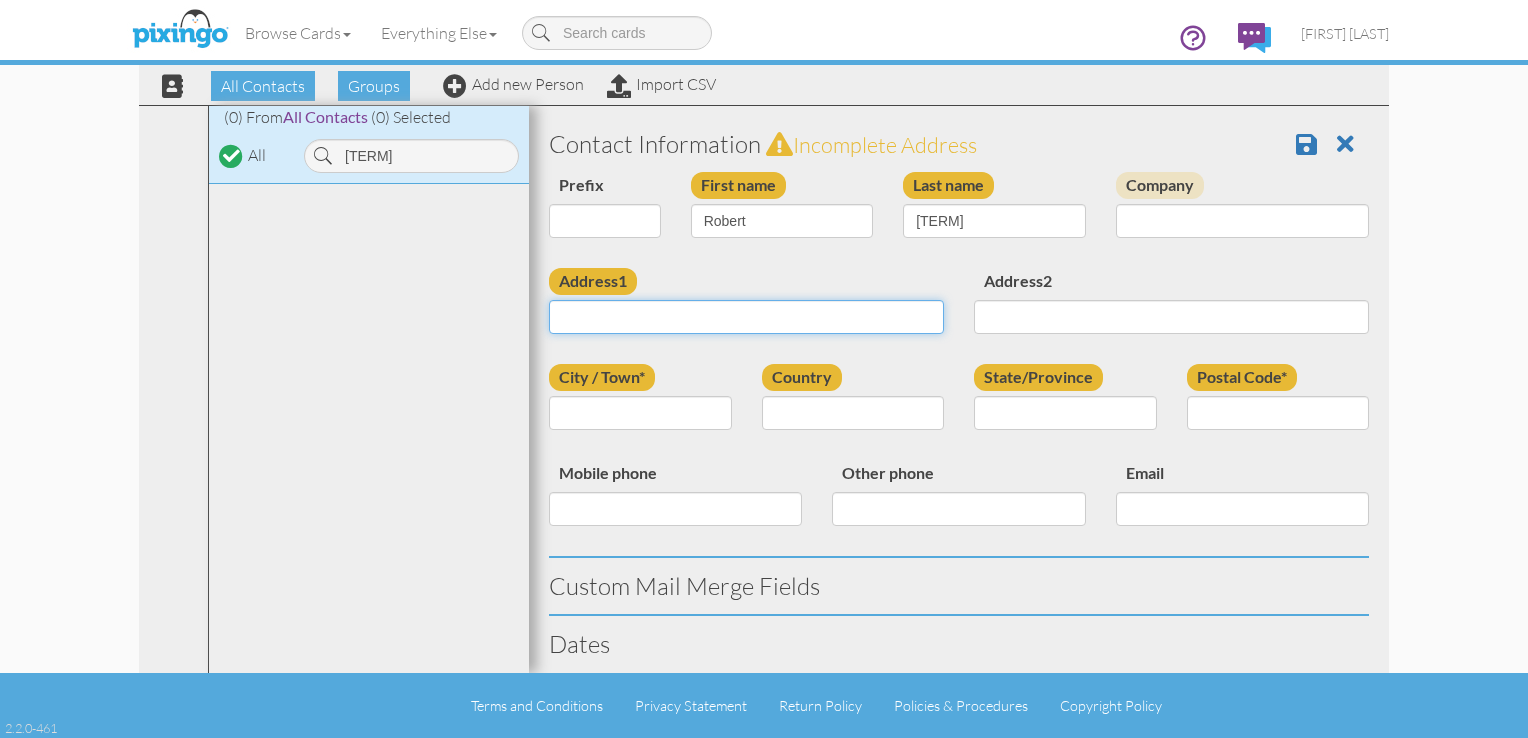 click on "Address1" at bounding box center [746, 317] 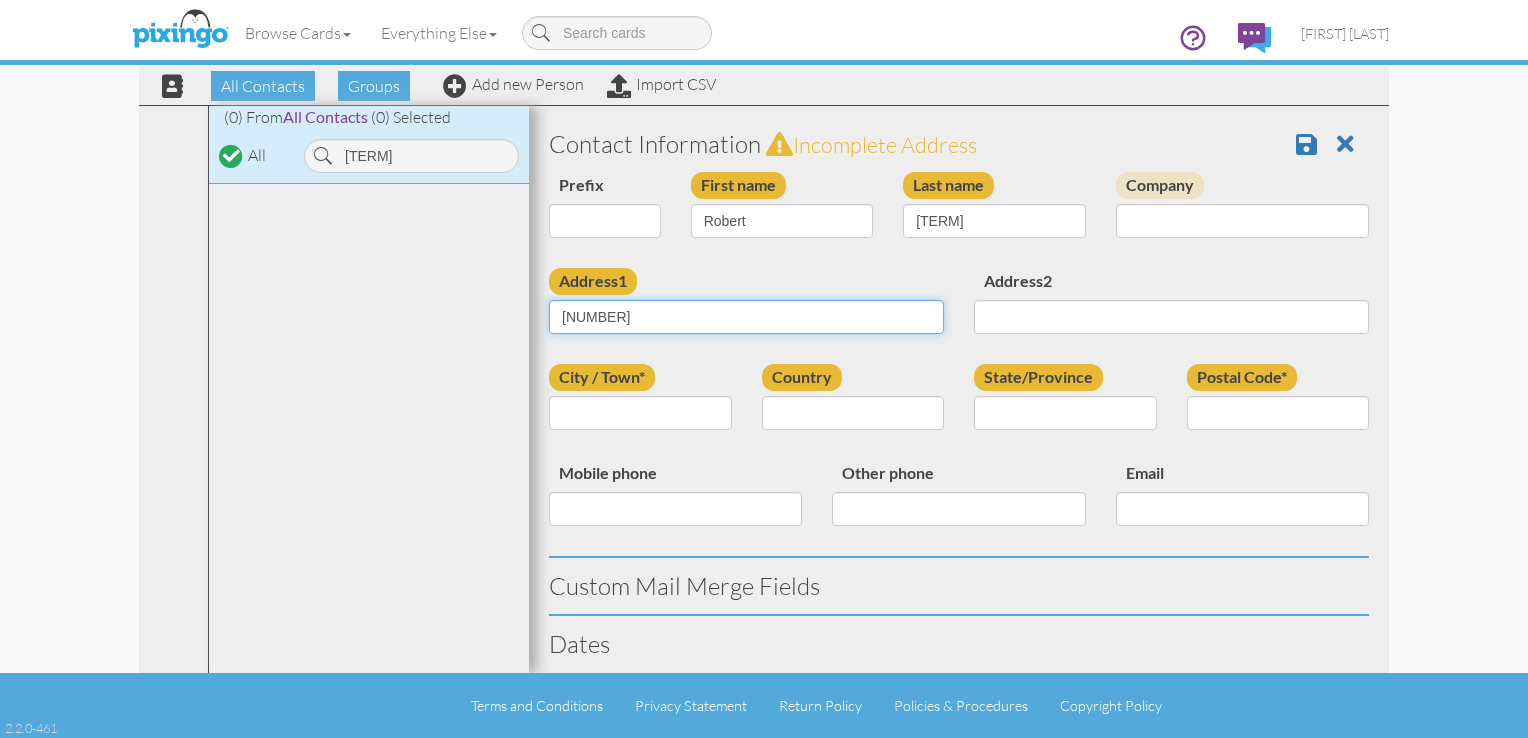 type on "[NUMBER] [STREET]" 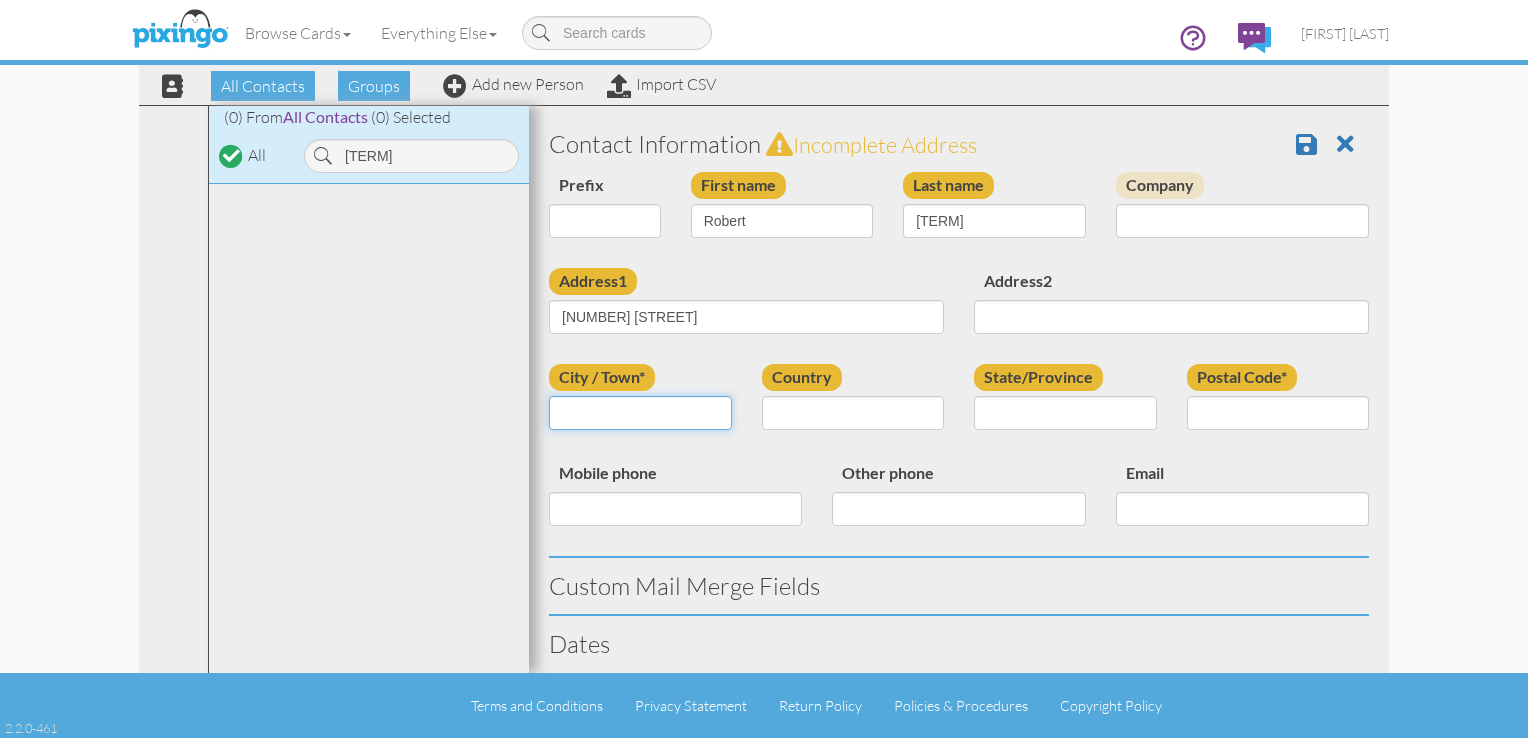 type on "[CITY]" 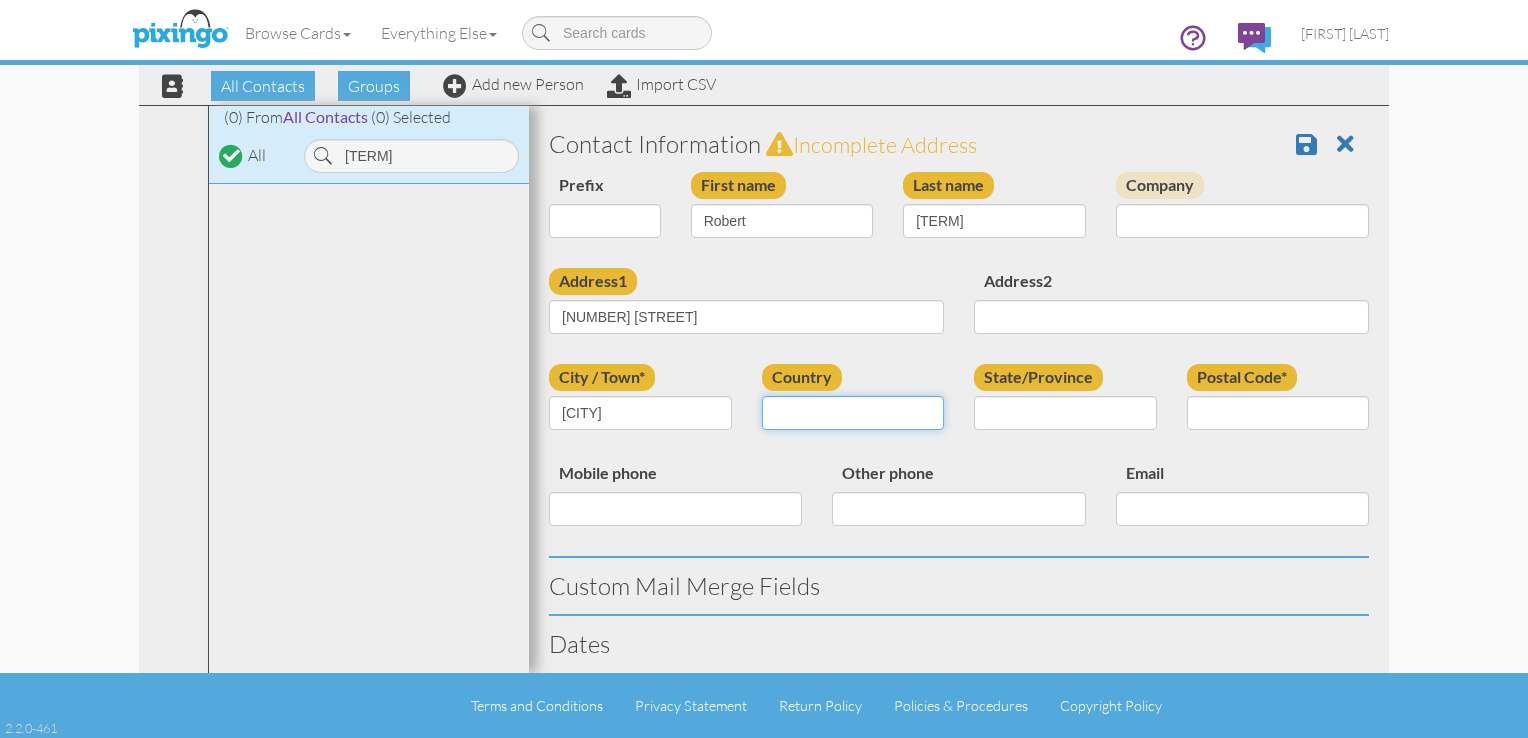 select on "object:[NUMBER]" 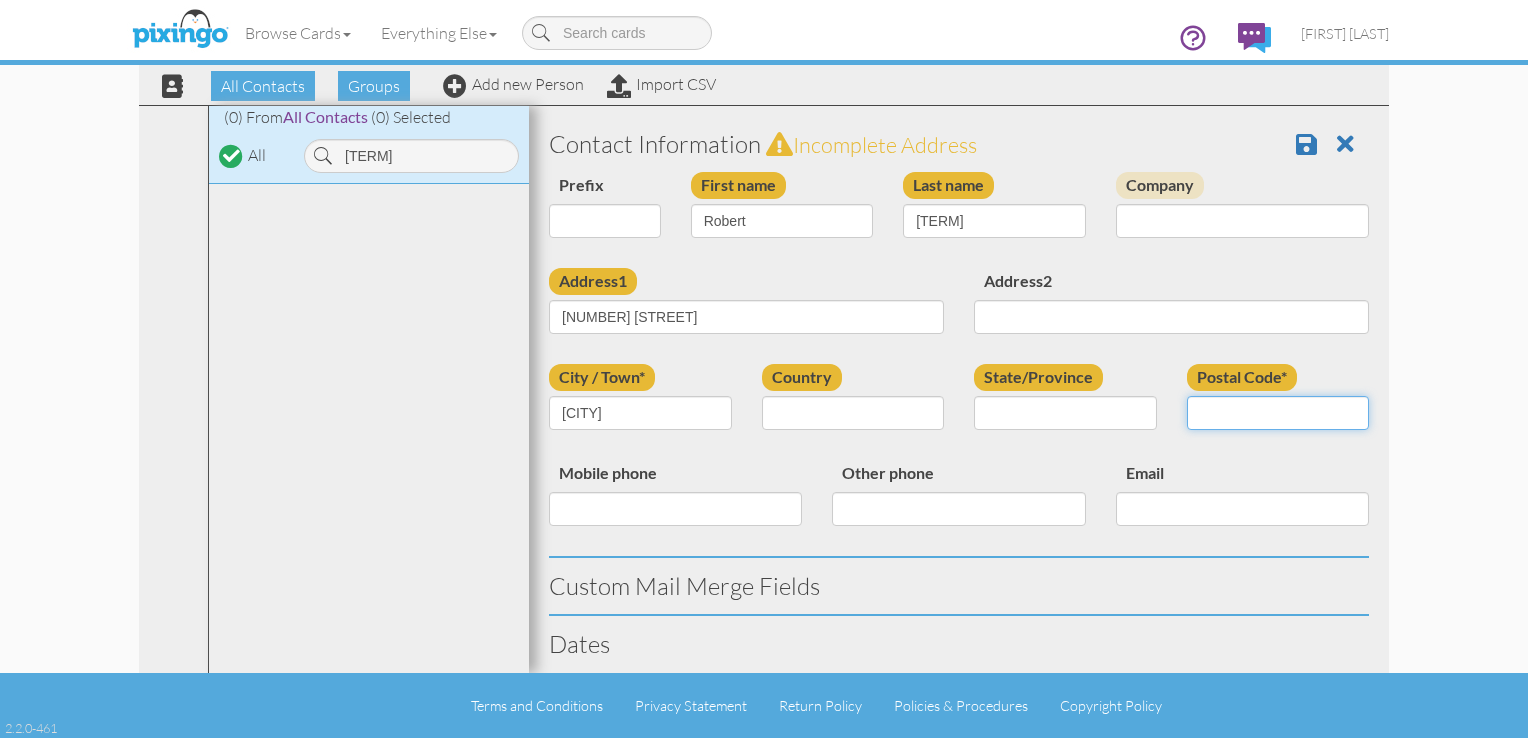 type on "[NUMBER]" 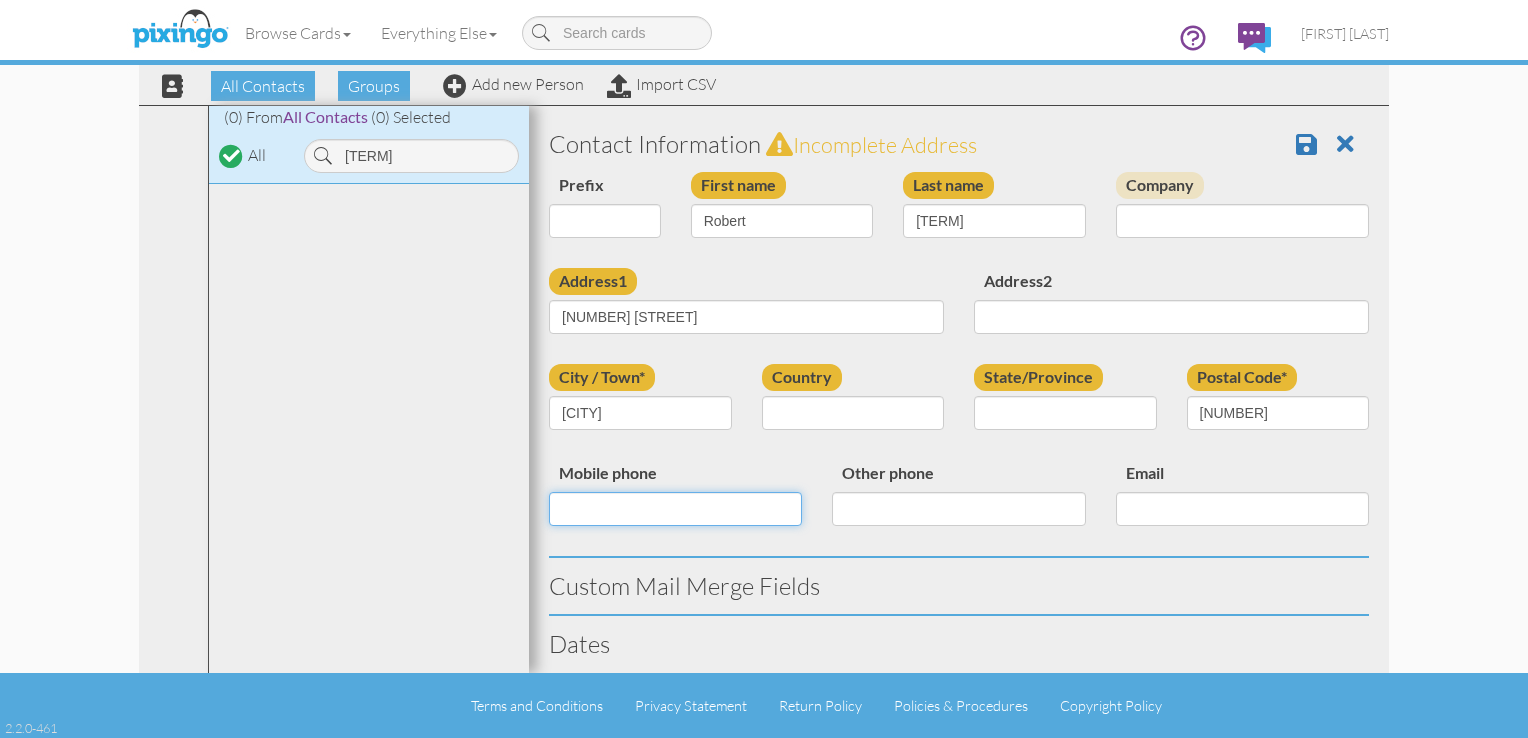 type on "7325477" 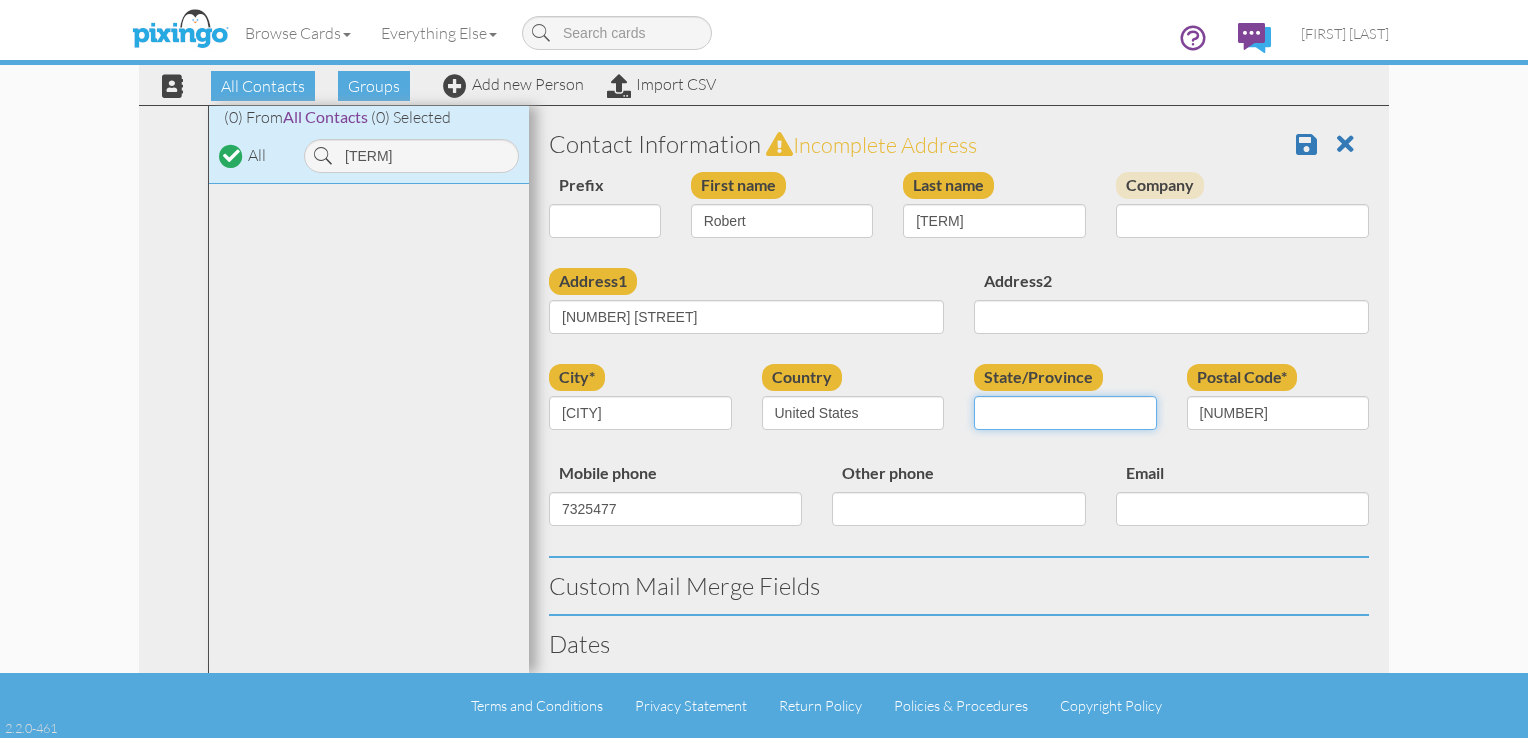 select on "object:7605" 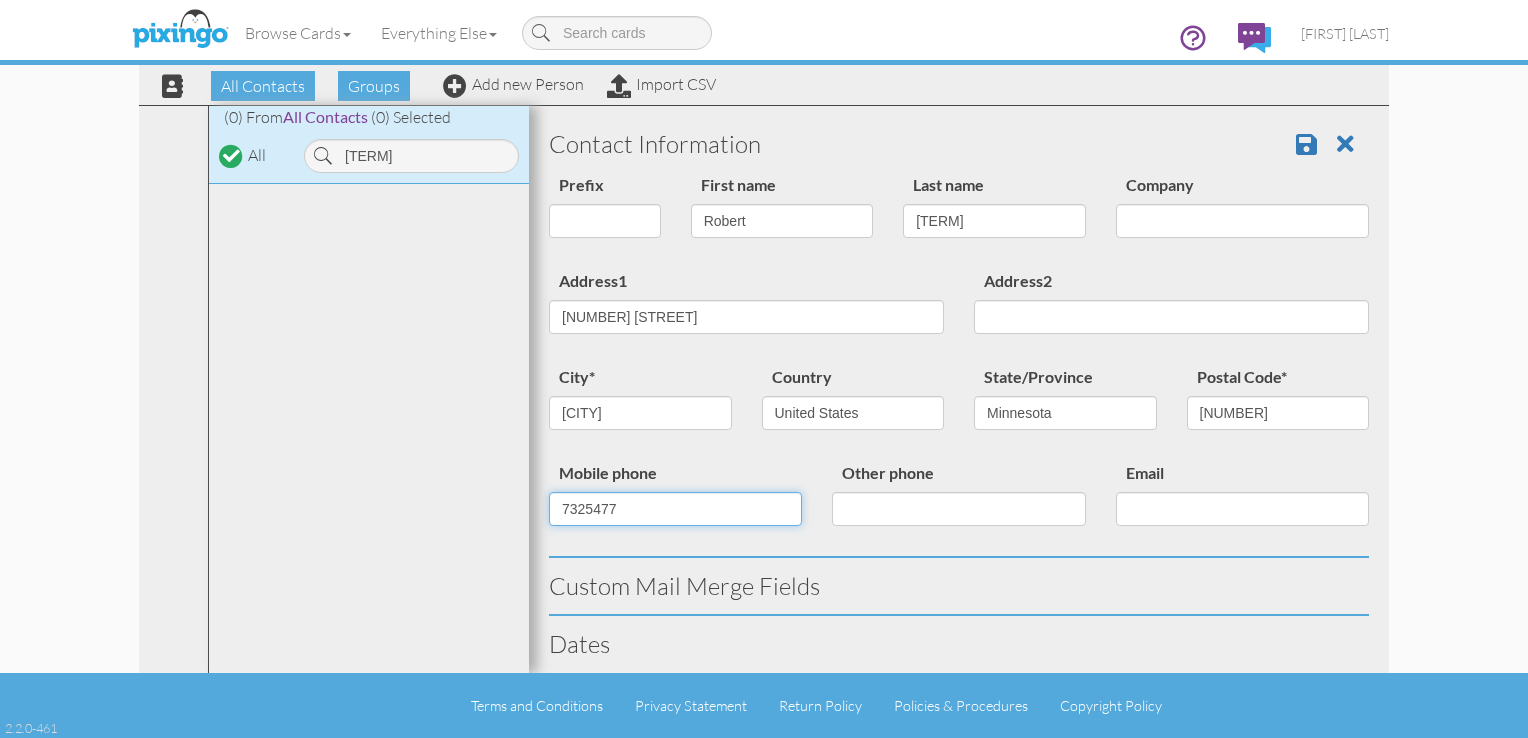 click on "7325477" at bounding box center [675, 509] 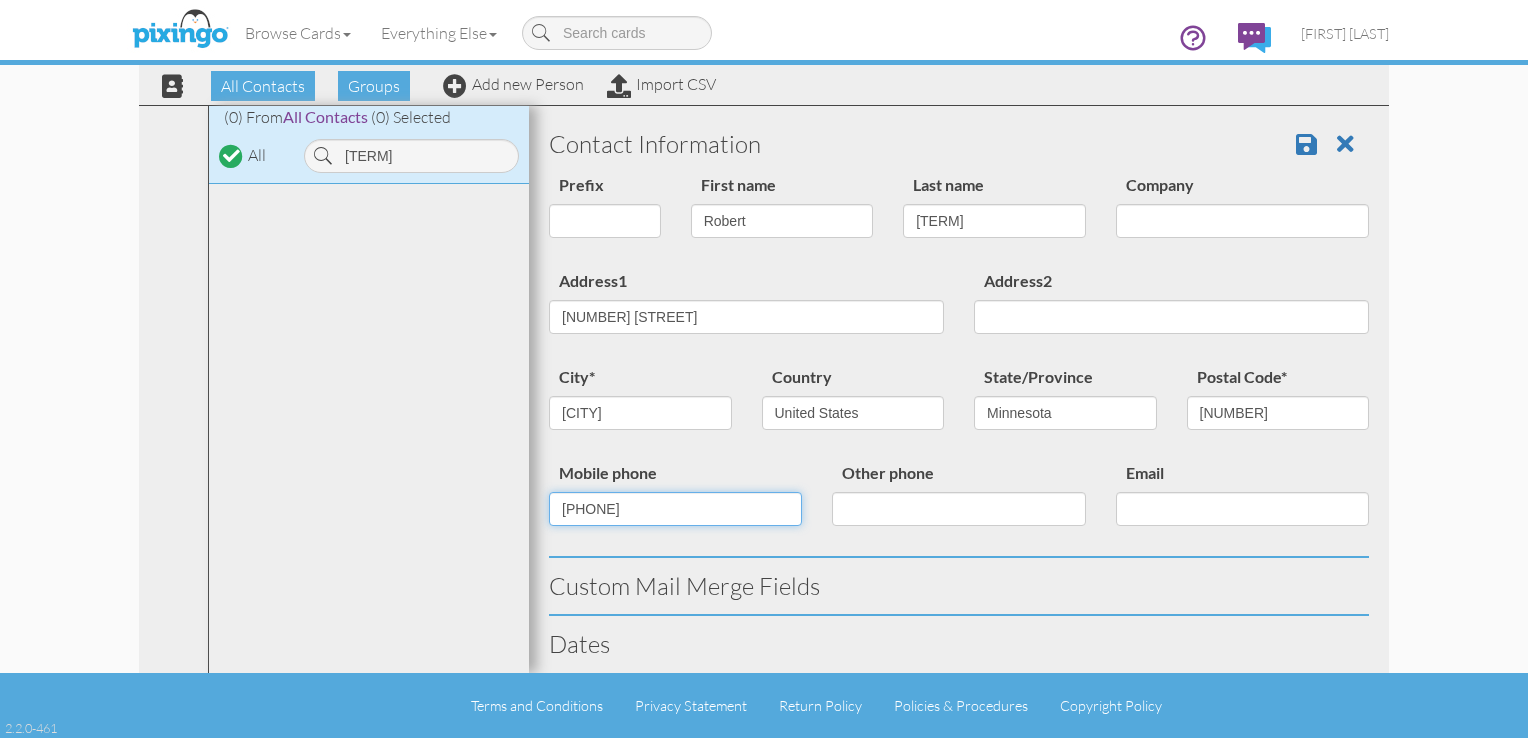 scroll, scrollTop: 303, scrollLeft: 0, axis: vertical 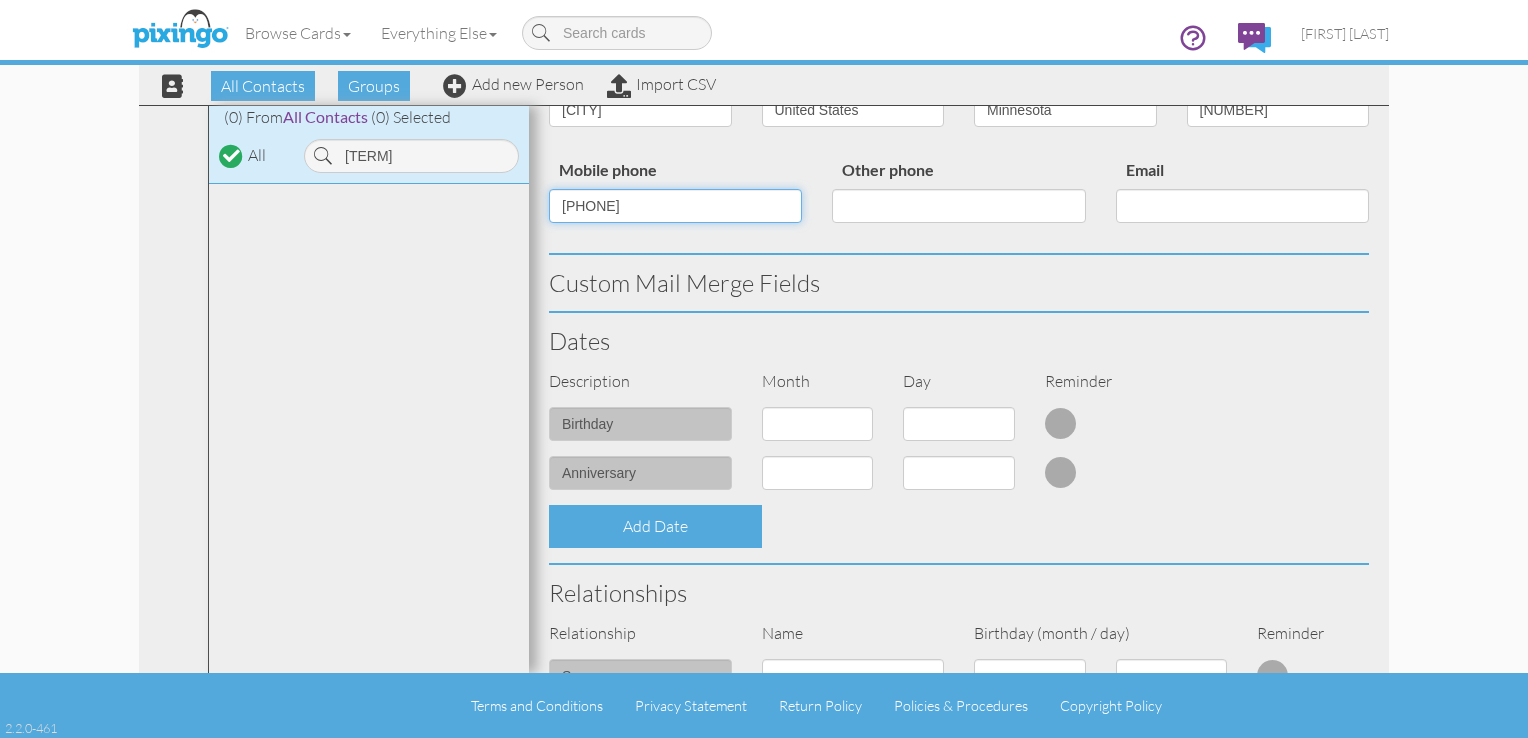 type on "[PHONE]" 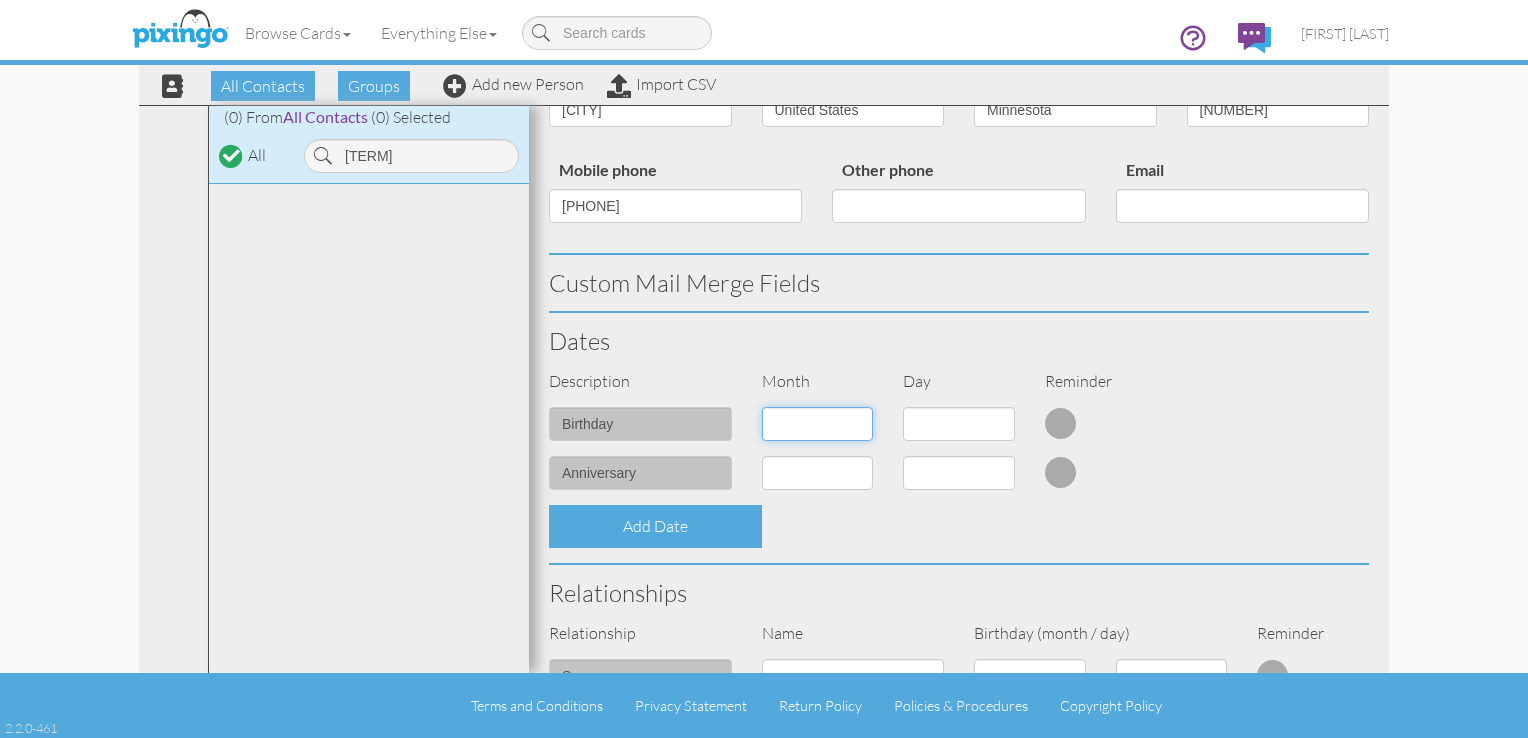 click on "1 - Jan 2 - Feb 3 - Mar 4 - Apr 5 - May 6 - Jun 7 - Jul 8 - Aug 9 - Sep 10 - Oct 11 - Nov 12 - Dec" at bounding box center [818, 424] 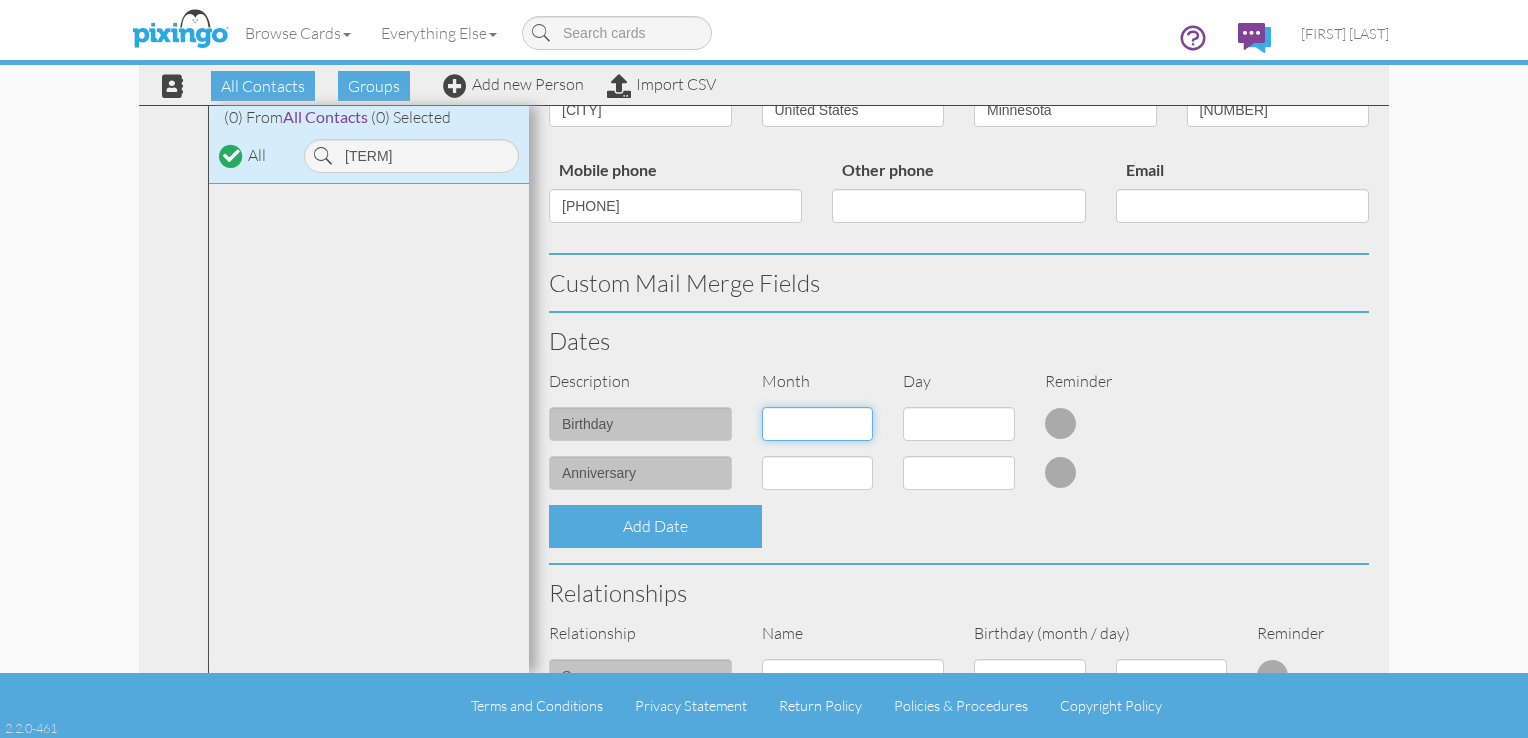 select on "object:7318" 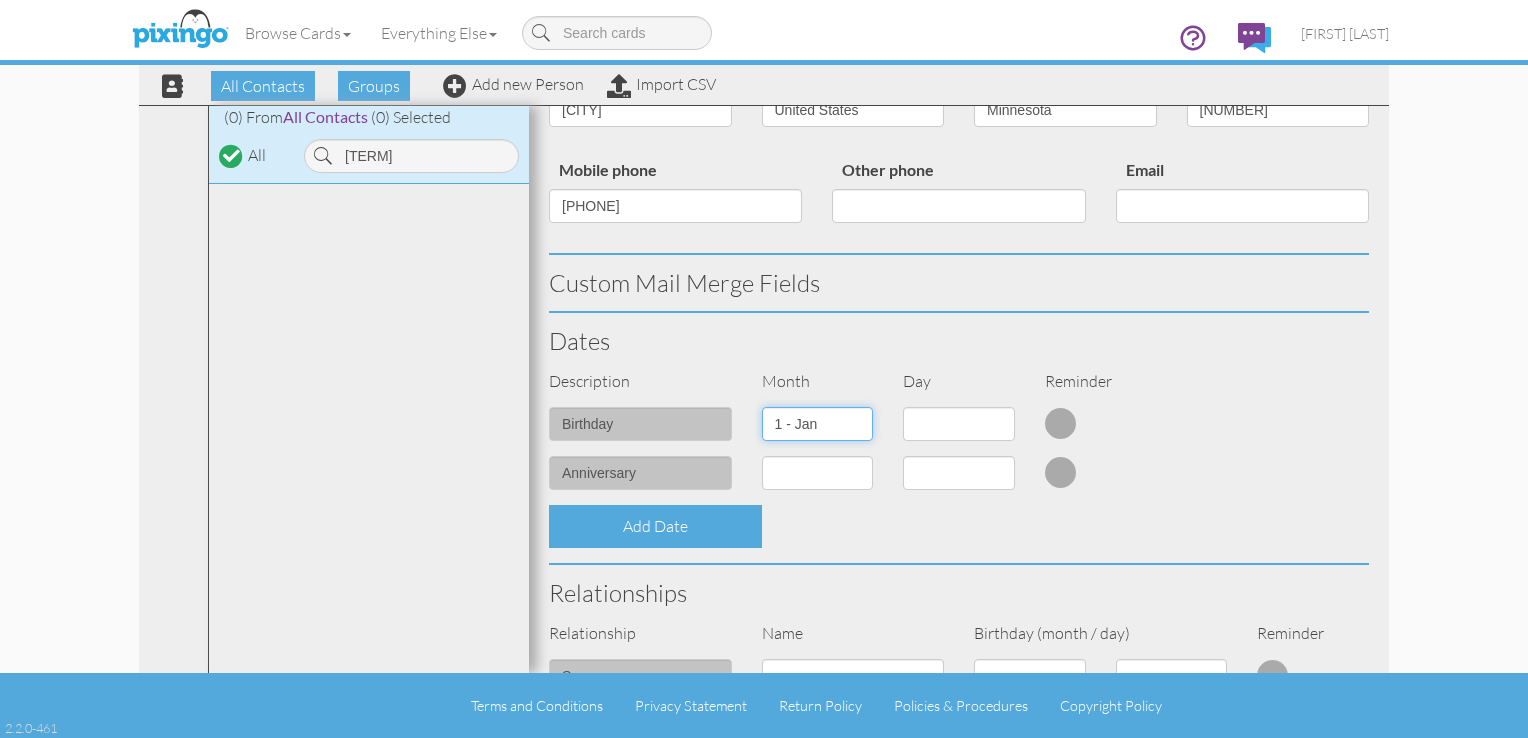 click on "1 - Jan 2 - Feb 3 - Mar 4 - Apr 5 - May 6 - Jun 7 - Jul 8 - Aug 9 - Sep 10 - Oct 11 - Nov 12 - Dec" at bounding box center [818, 424] 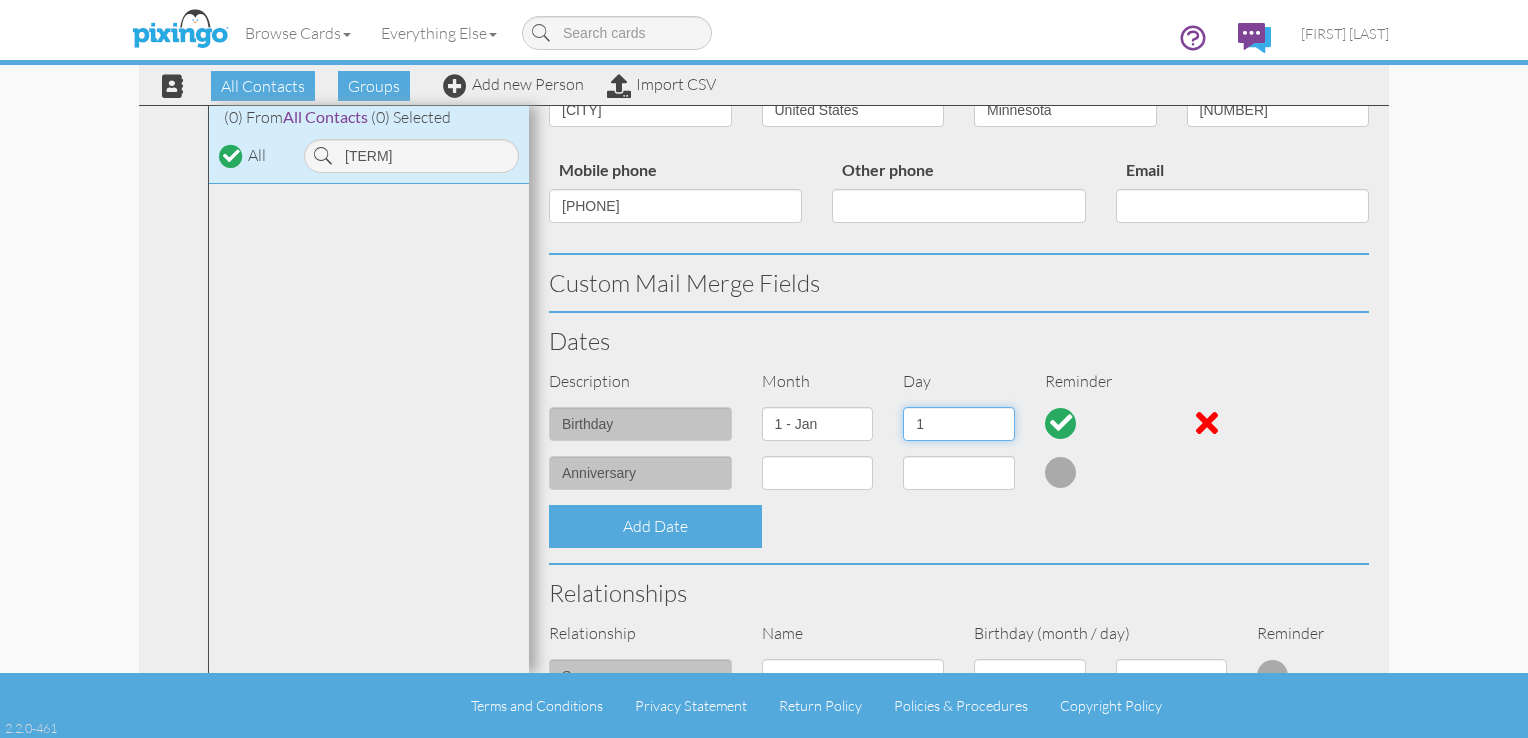 click on "1 2 3 4 5 6 7 8 9 10 11 12 13 14 15 16 17 18 19 20 21 22 23 24 25 26 27 28 29 30 31" at bounding box center [959, 424] 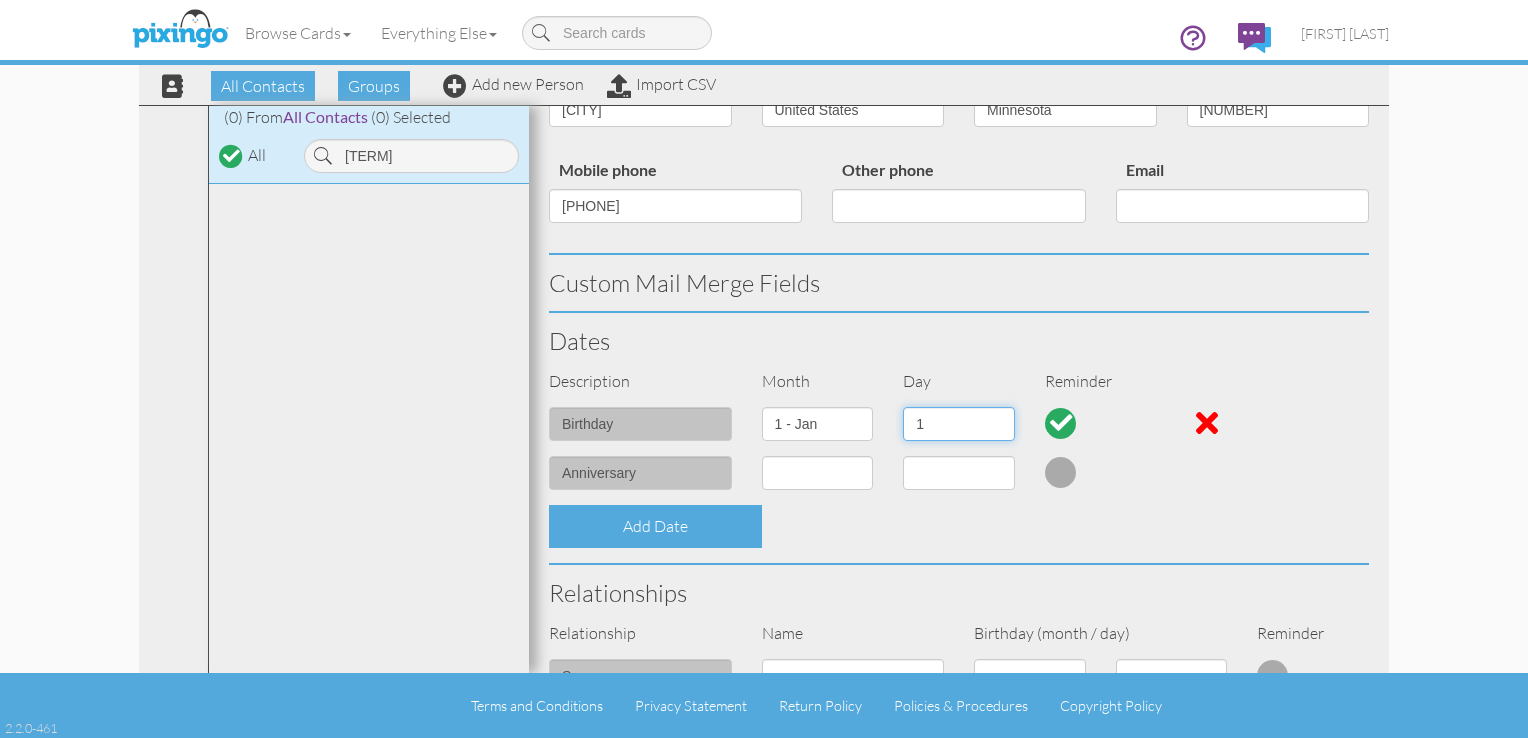 select on "number:[NUMBER]" 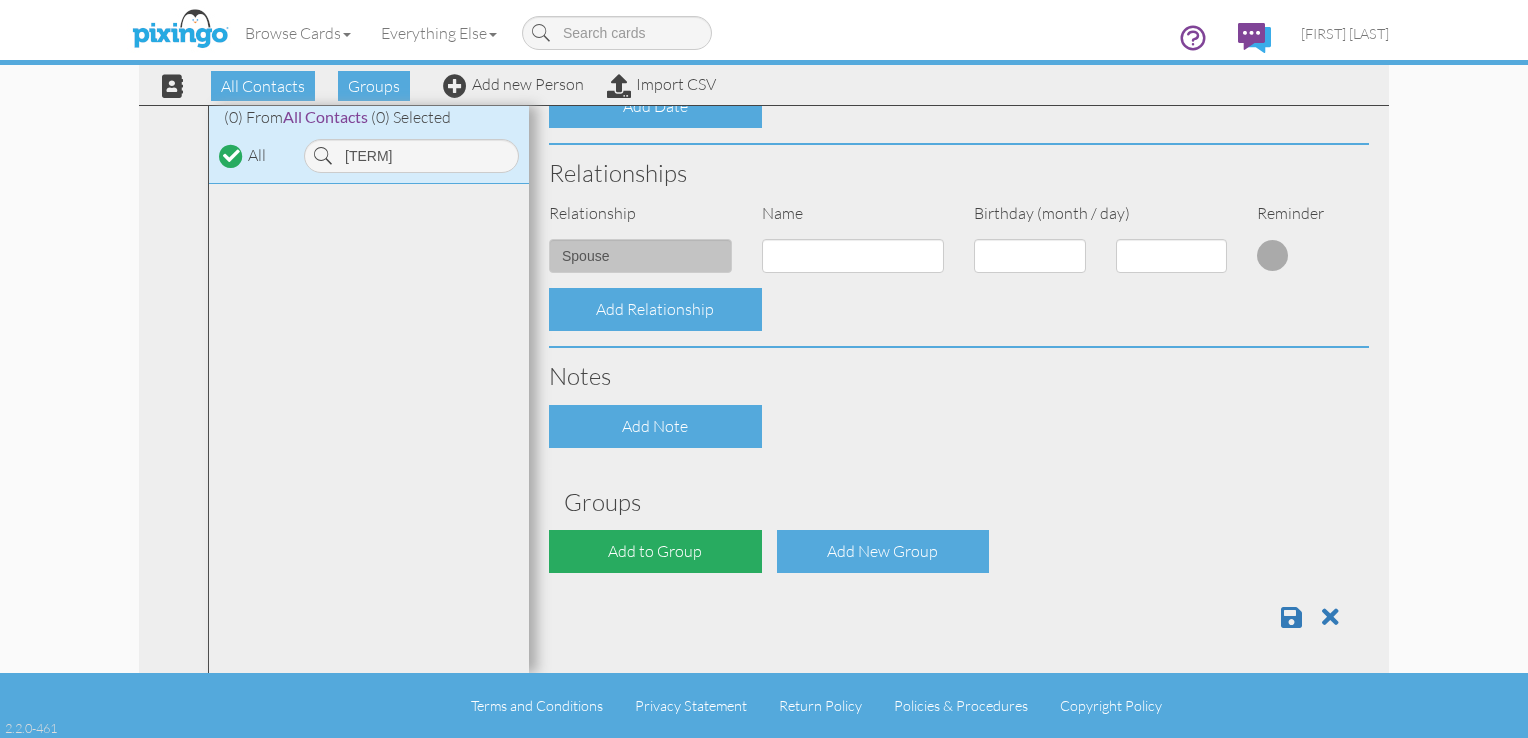 click on "Add to Group" at bounding box center (655, 551) 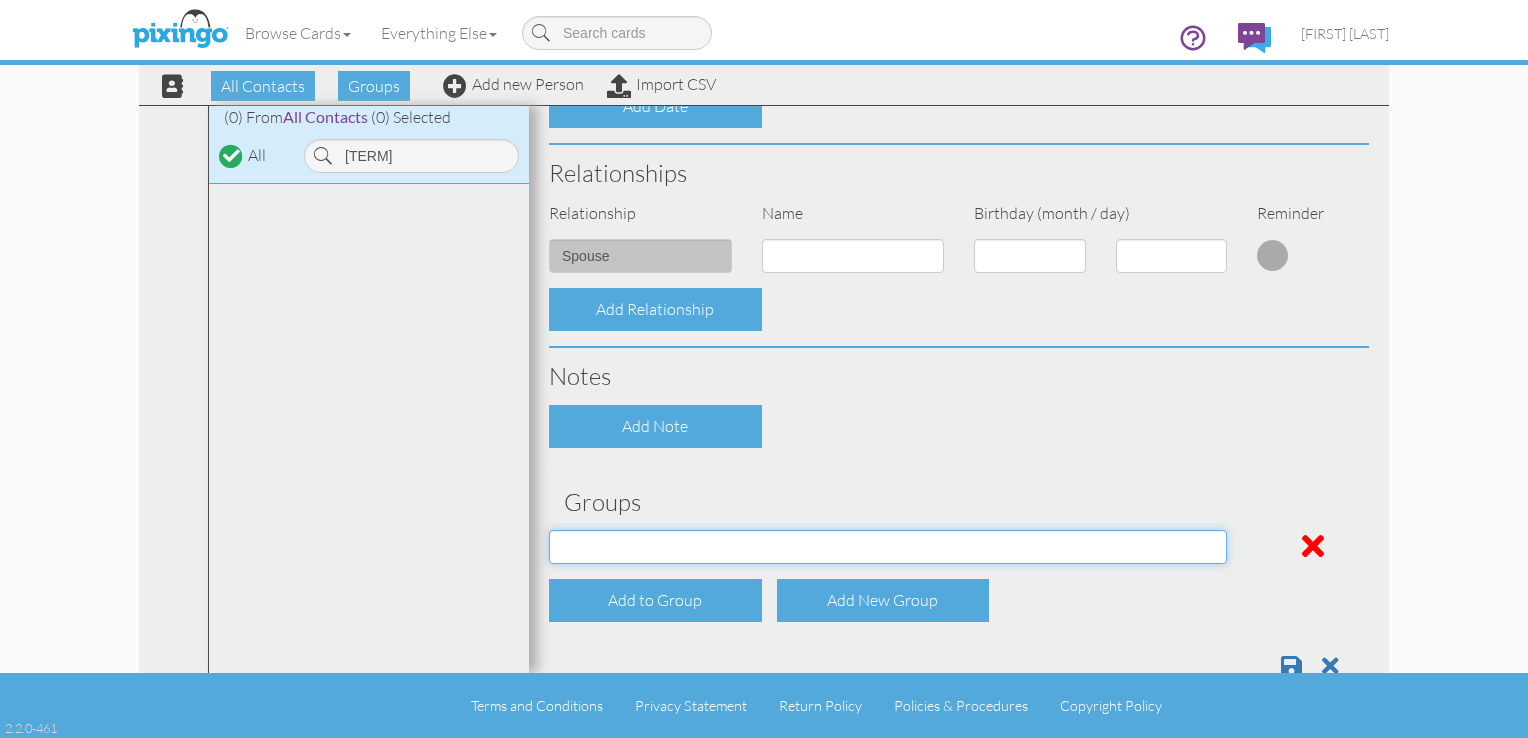 click on "All Clients [DATE] [TIME] [FIRST] [DATE] [TIME]" at bounding box center (888, 547) 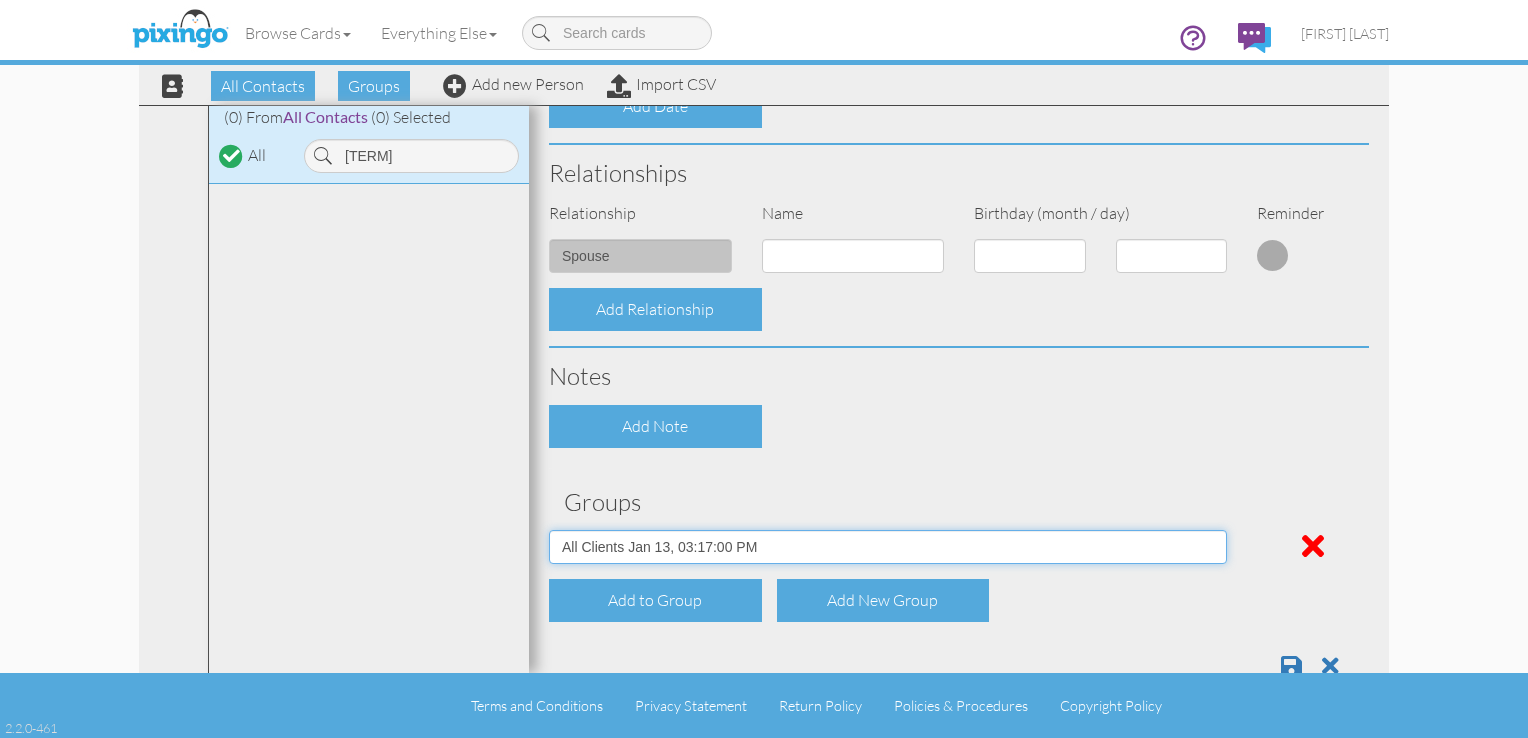 click on "All Clients [DATE] [TIME] [FIRST] [DATE] [TIME]" at bounding box center (888, 547) 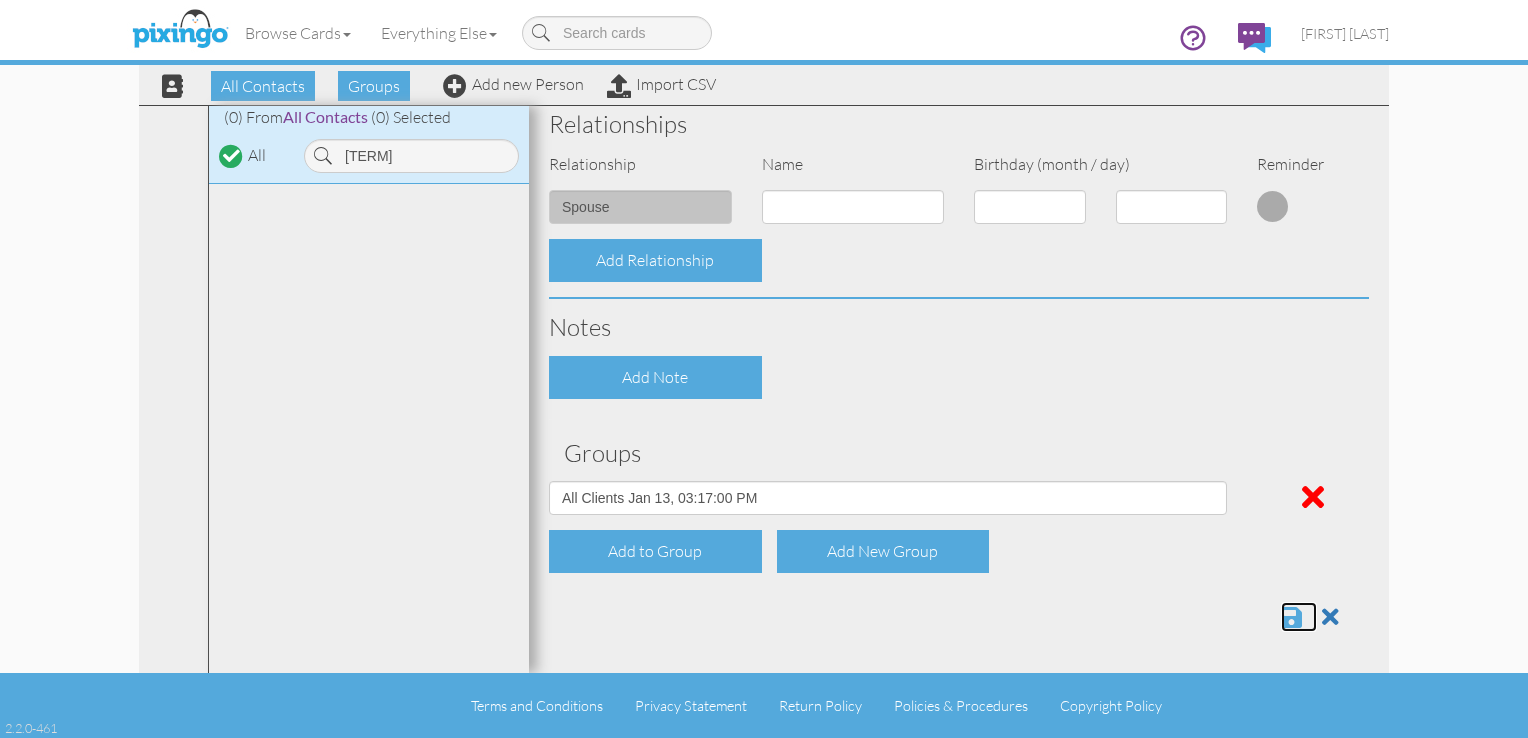 click at bounding box center (1291, 617) 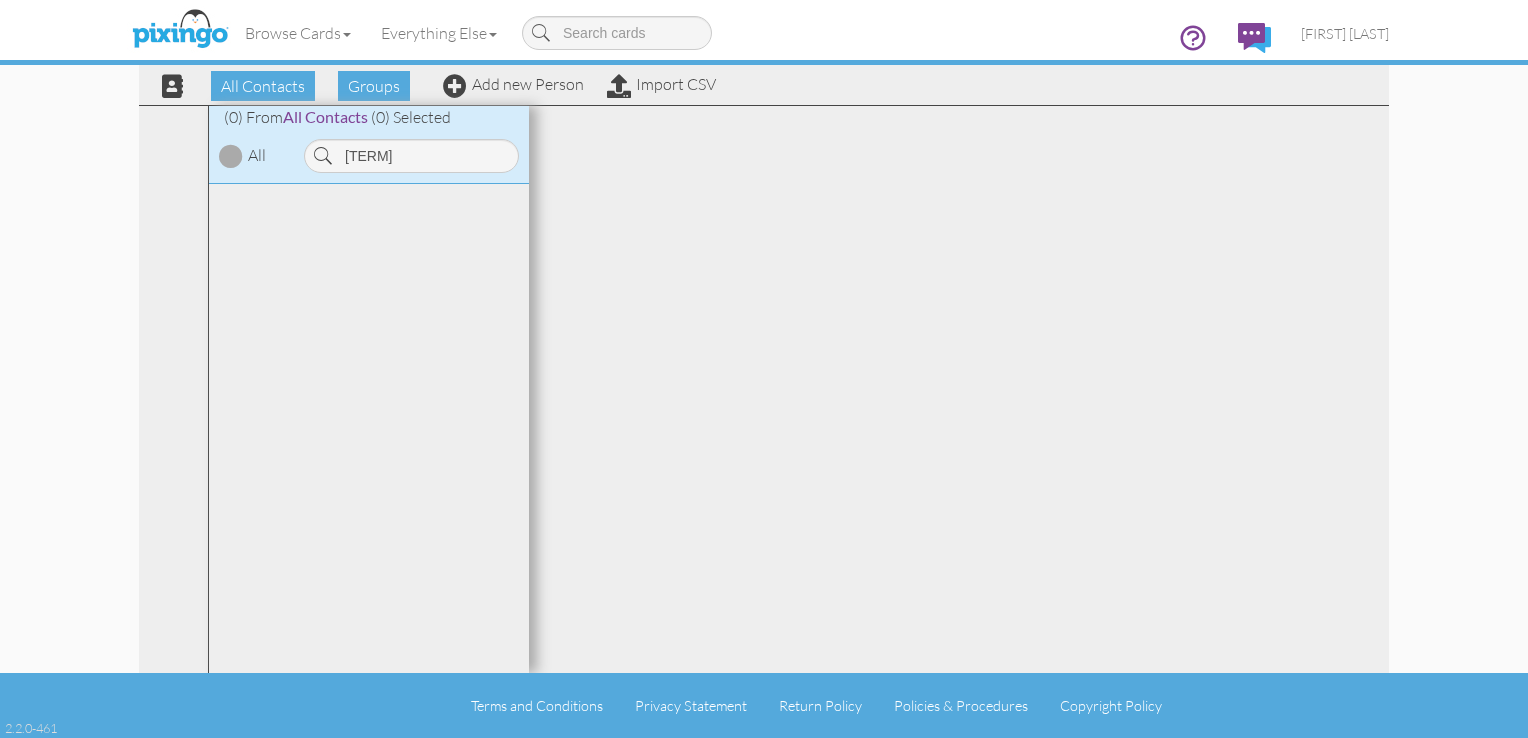scroll, scrollTop: 0, scrollLeft: 0, axis: both 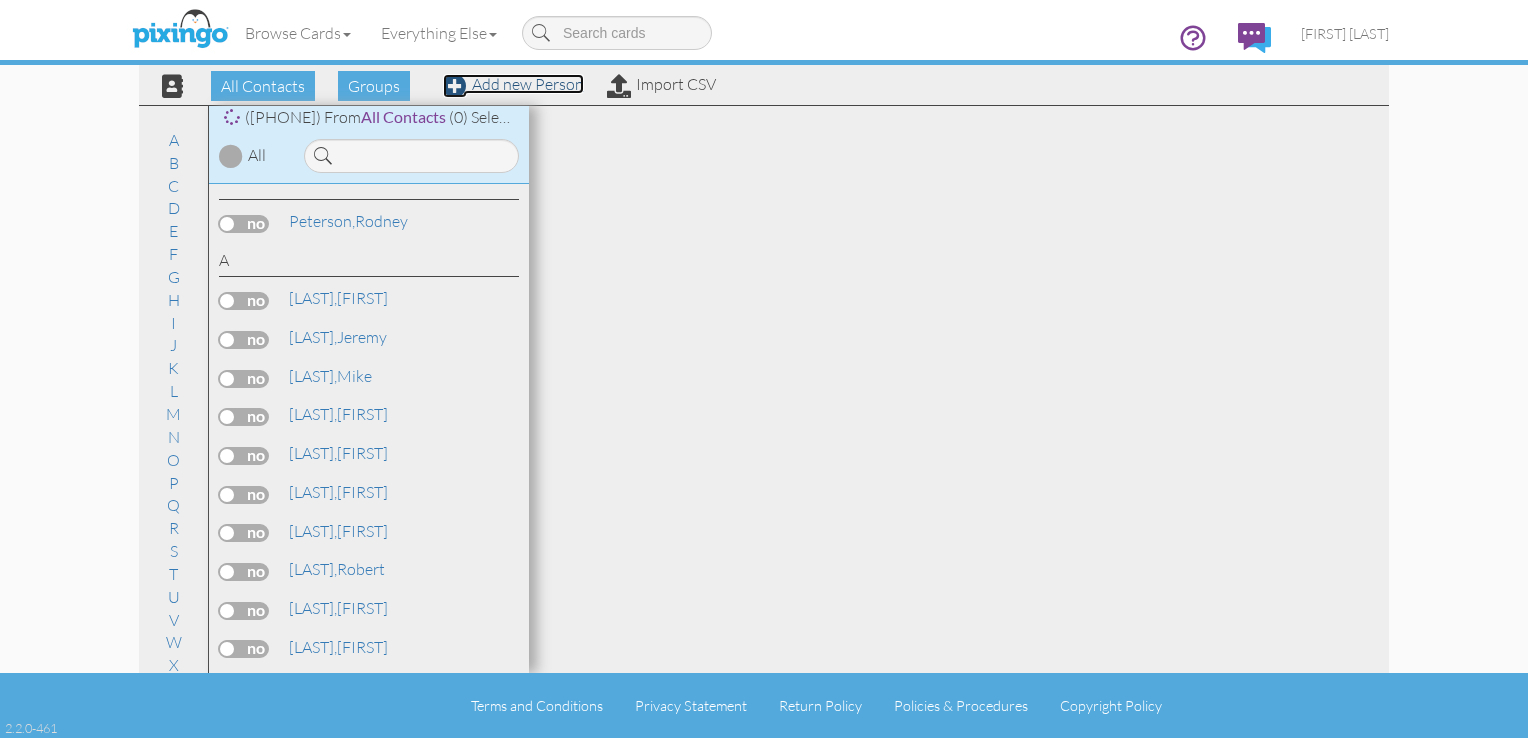 click on "Add new Person" at bounding box center [513, 84] 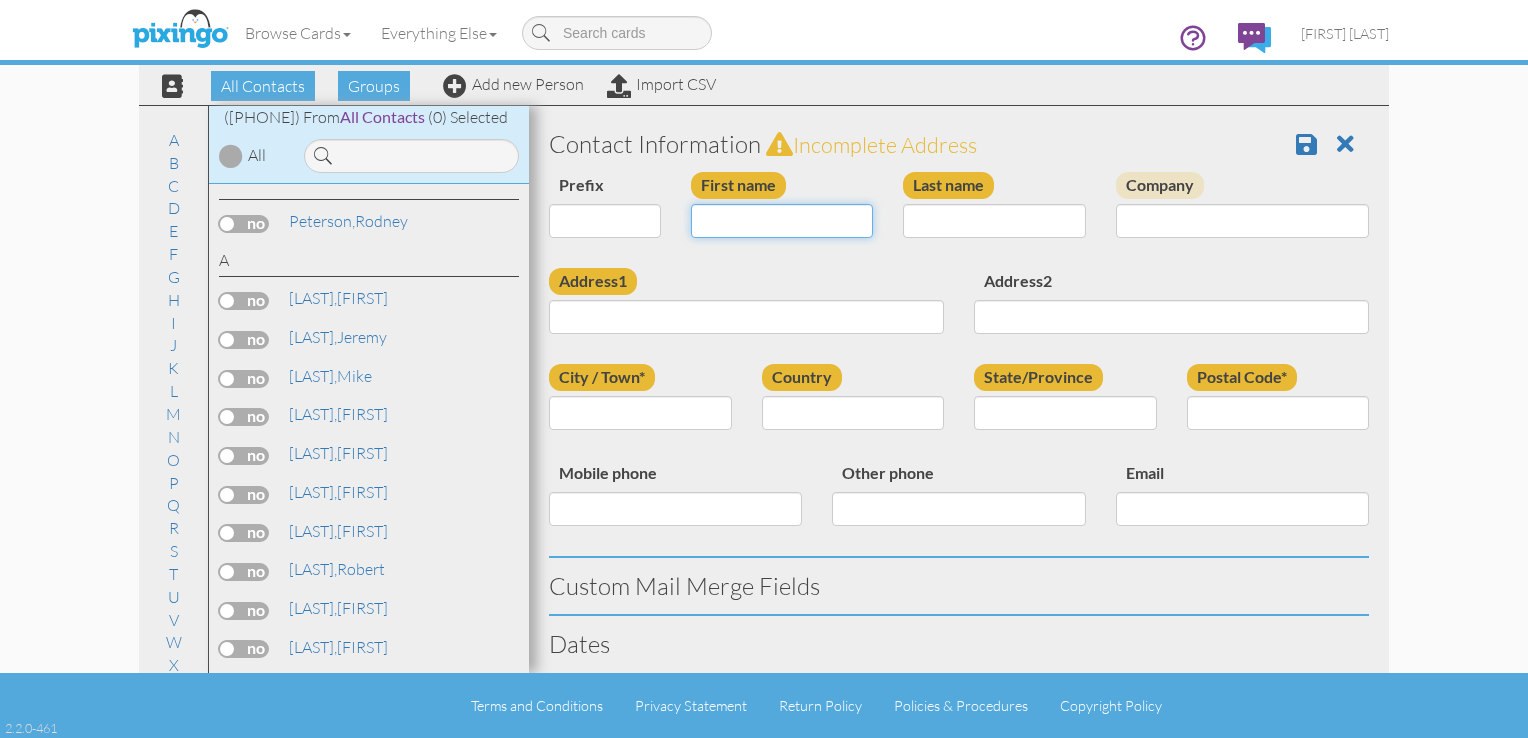 click on "First name" at bounding box center (782, 221) 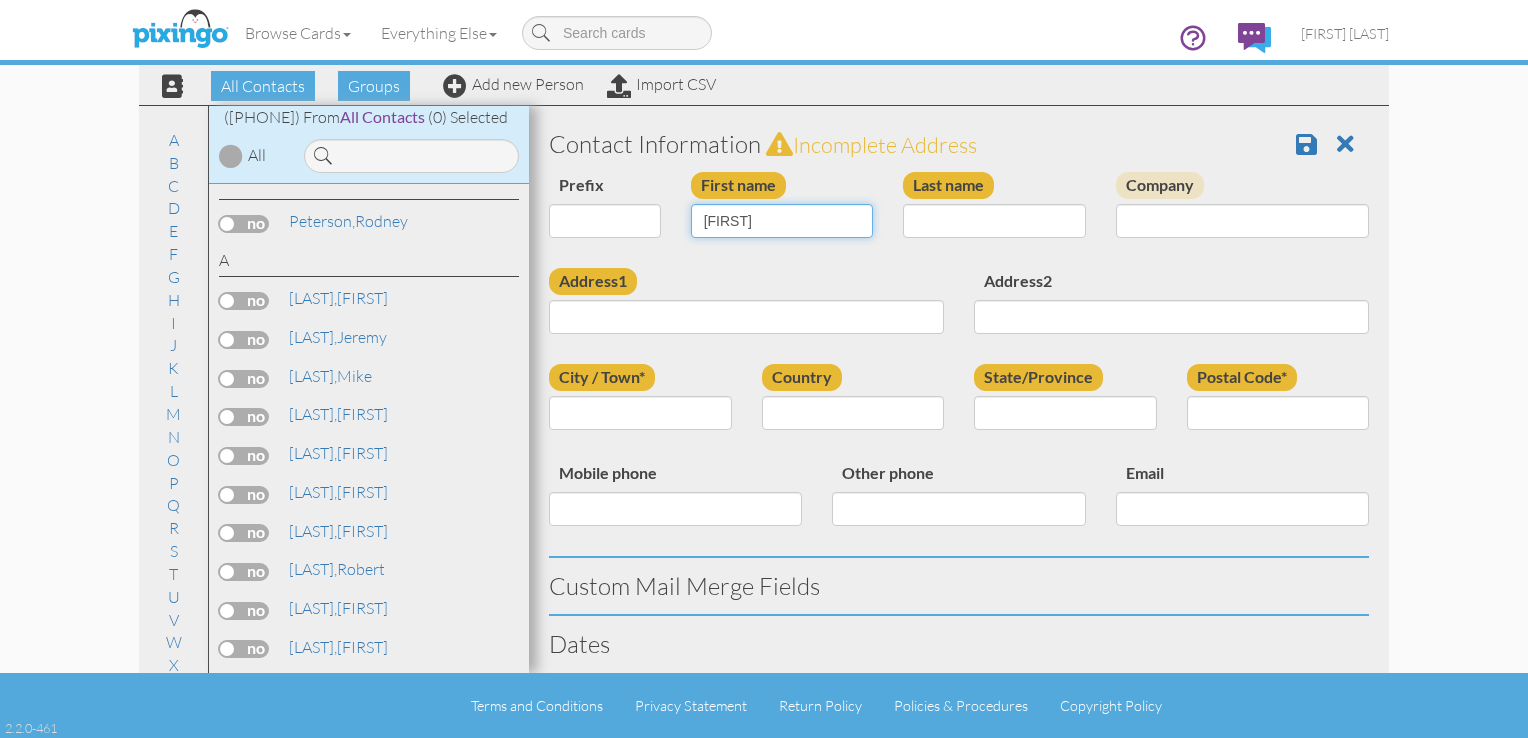 type on "Karin" 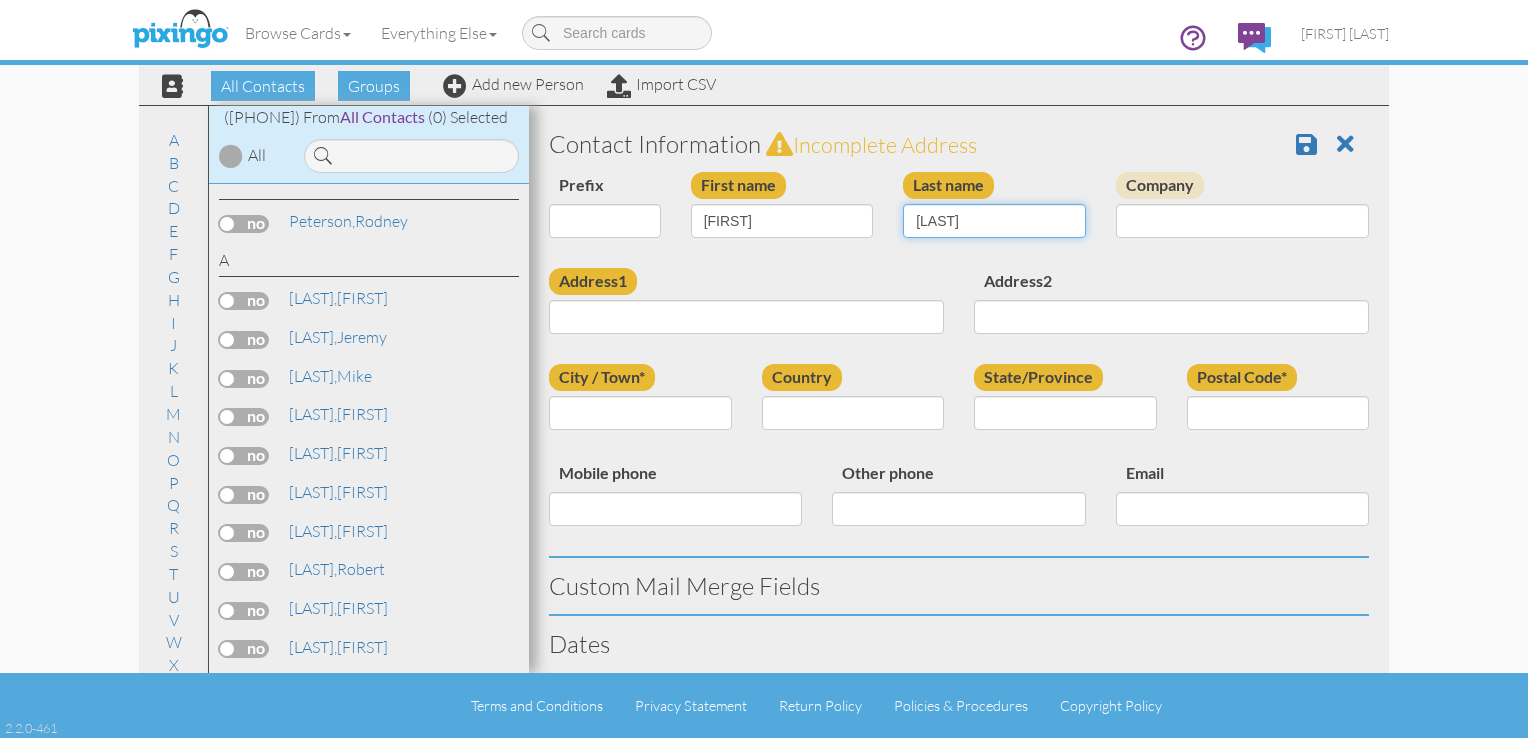 type on "[TERM]" 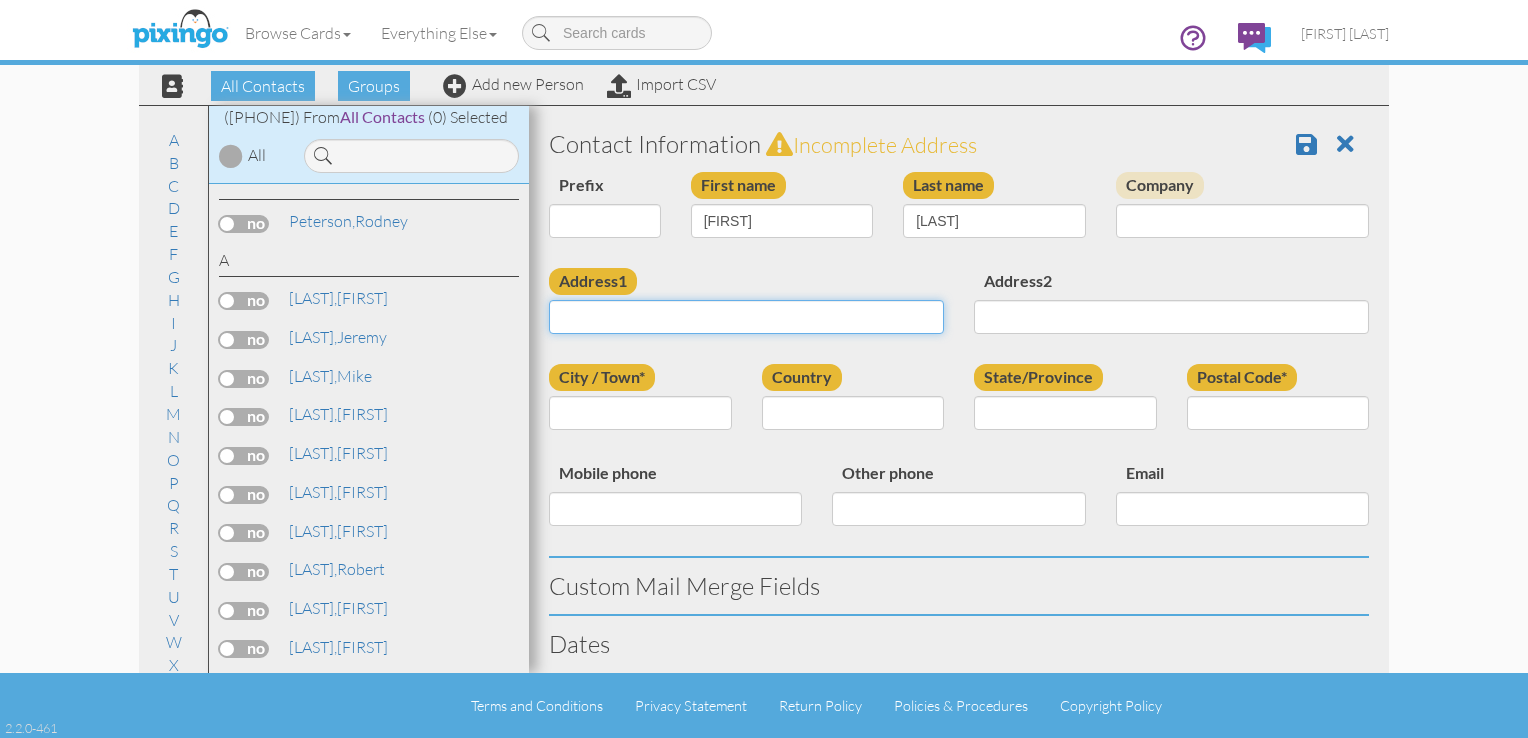 click on "Address1" at bounding box center [746, 317] 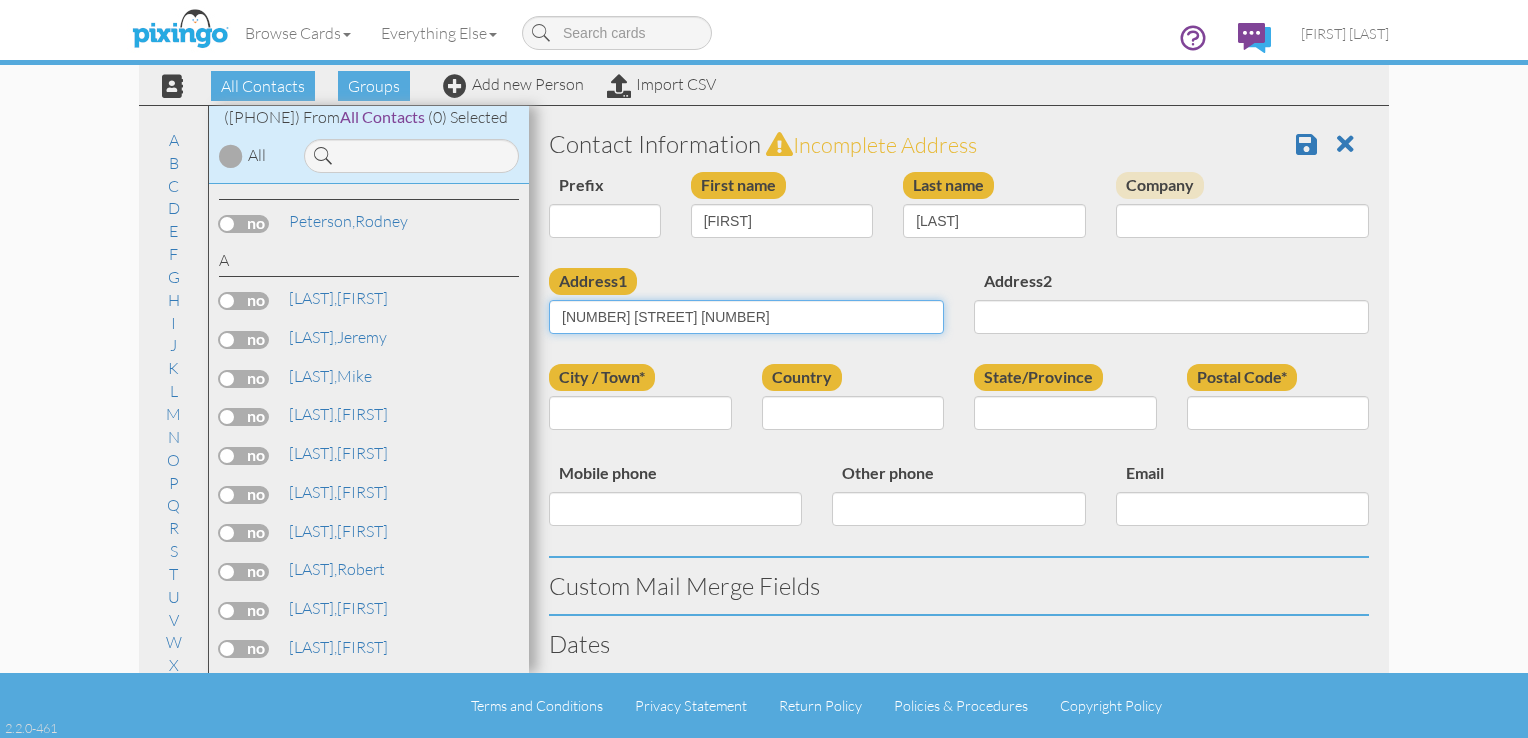 type on "19383 County  Blvd 10" 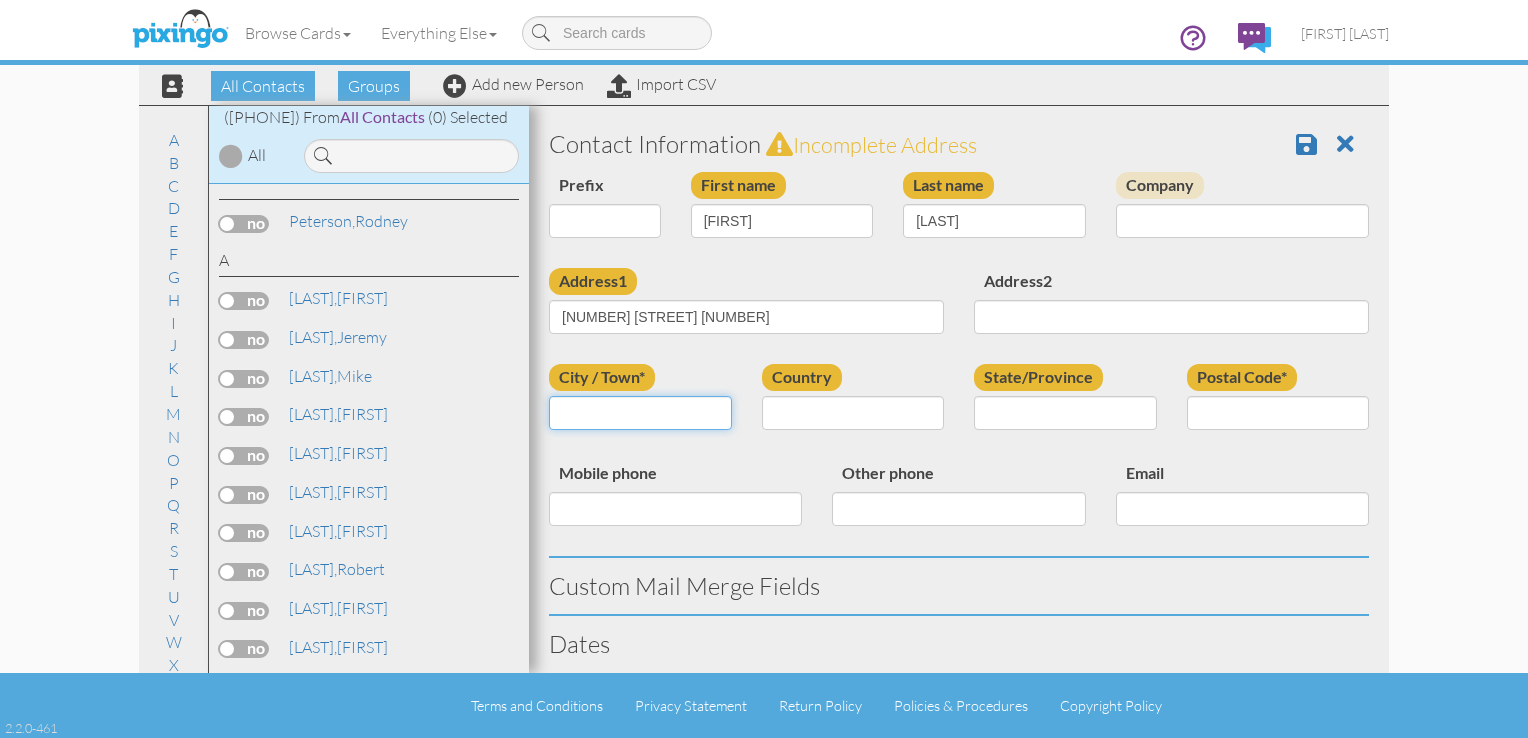click on "City /
Town*" at bounding box center (640, 413) 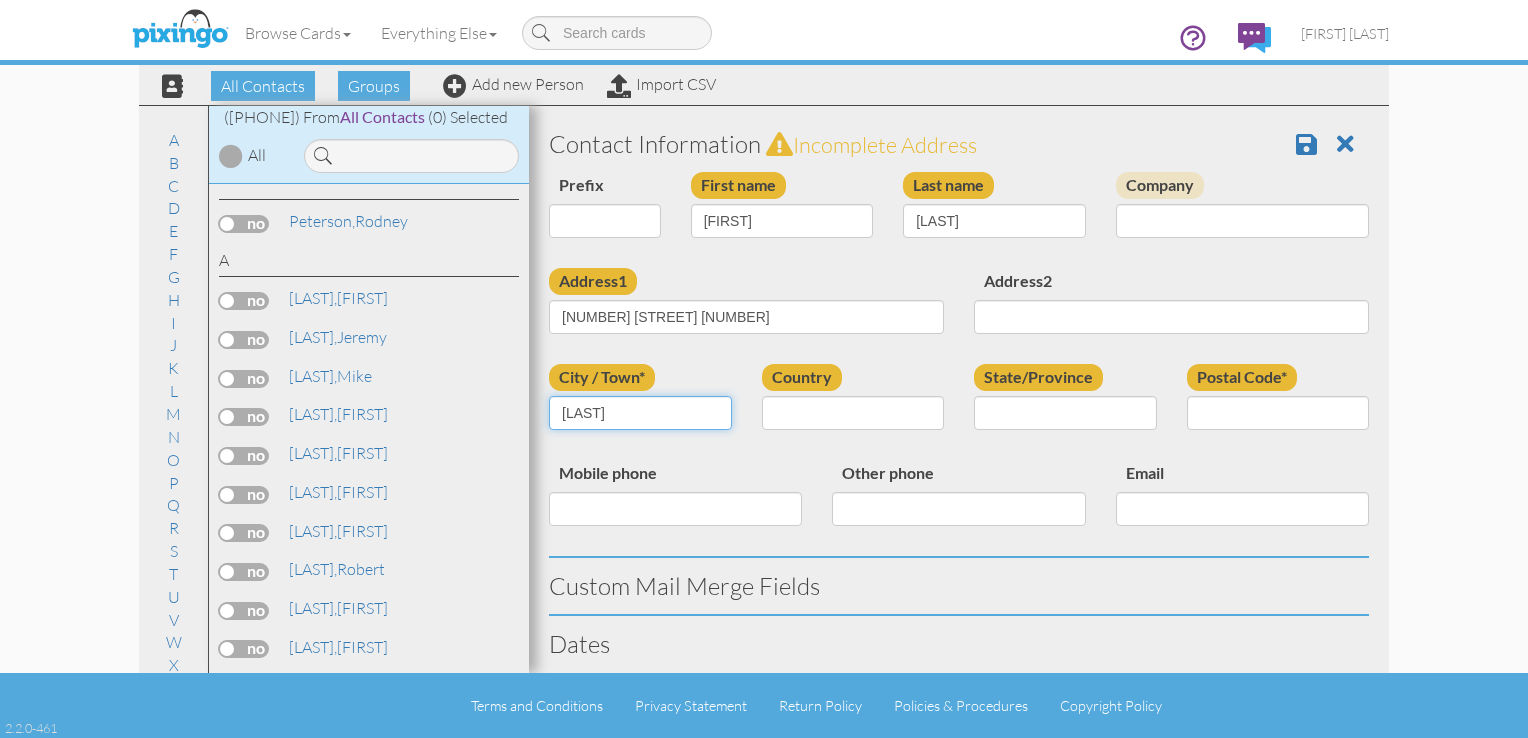 type on "[CITY]" 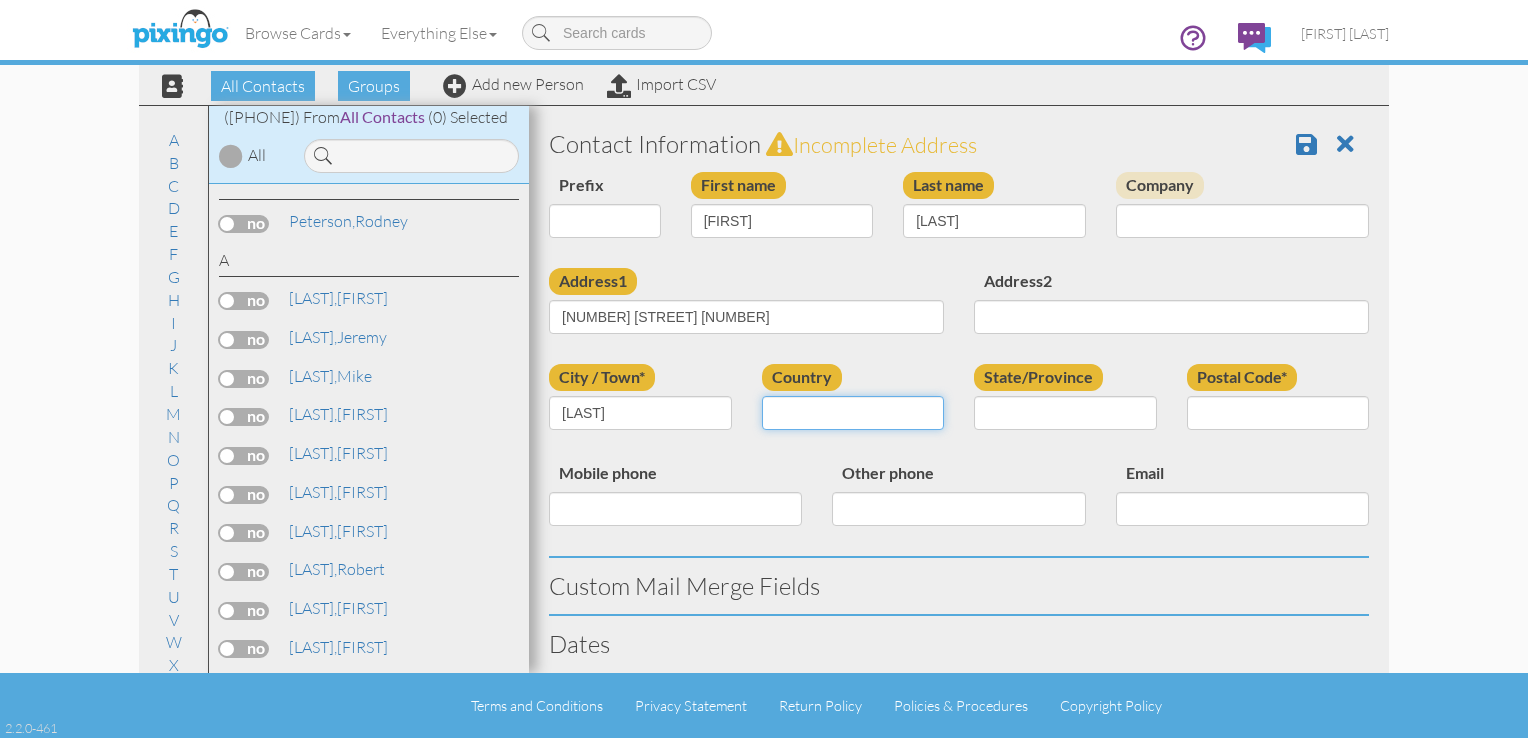 select on "object:7294" 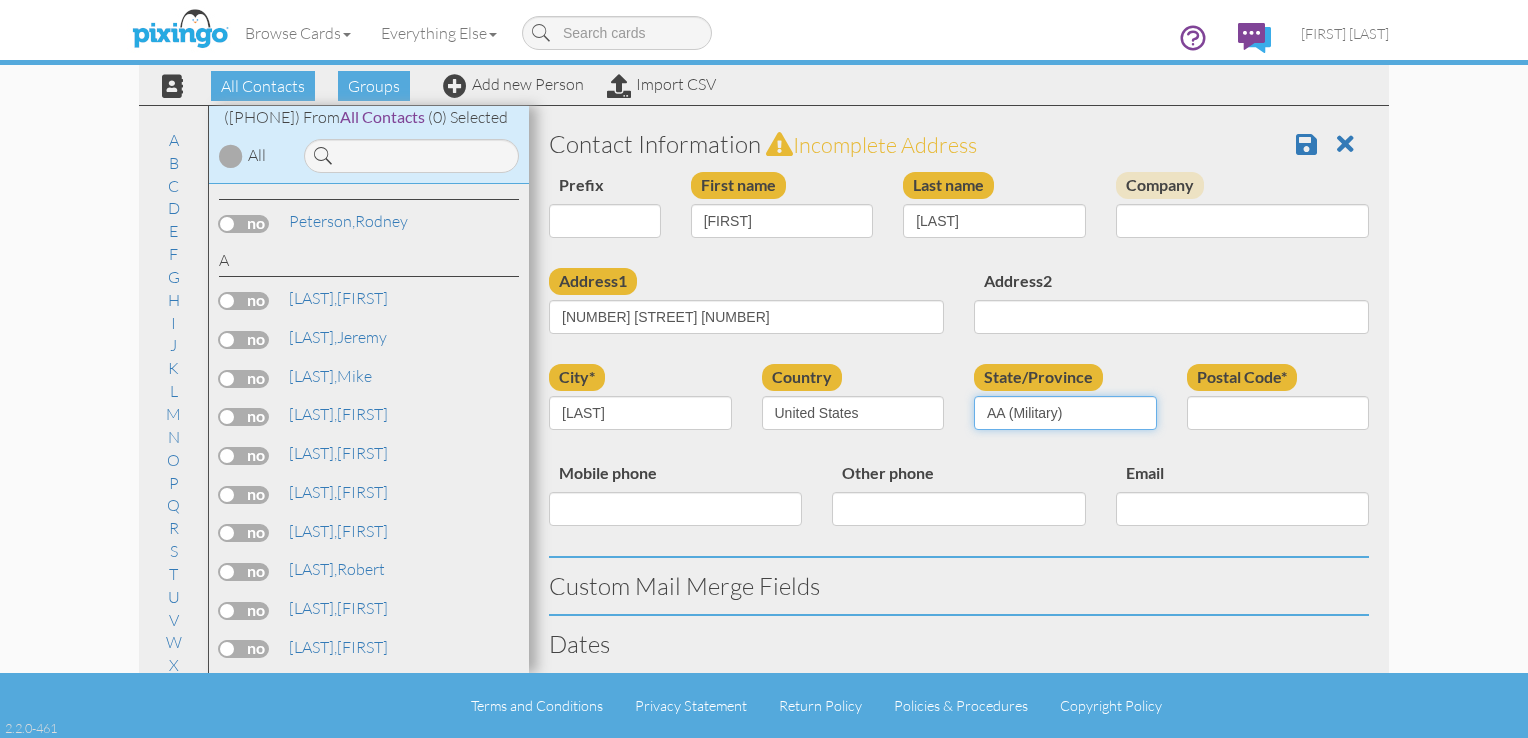 select on "object:7569" 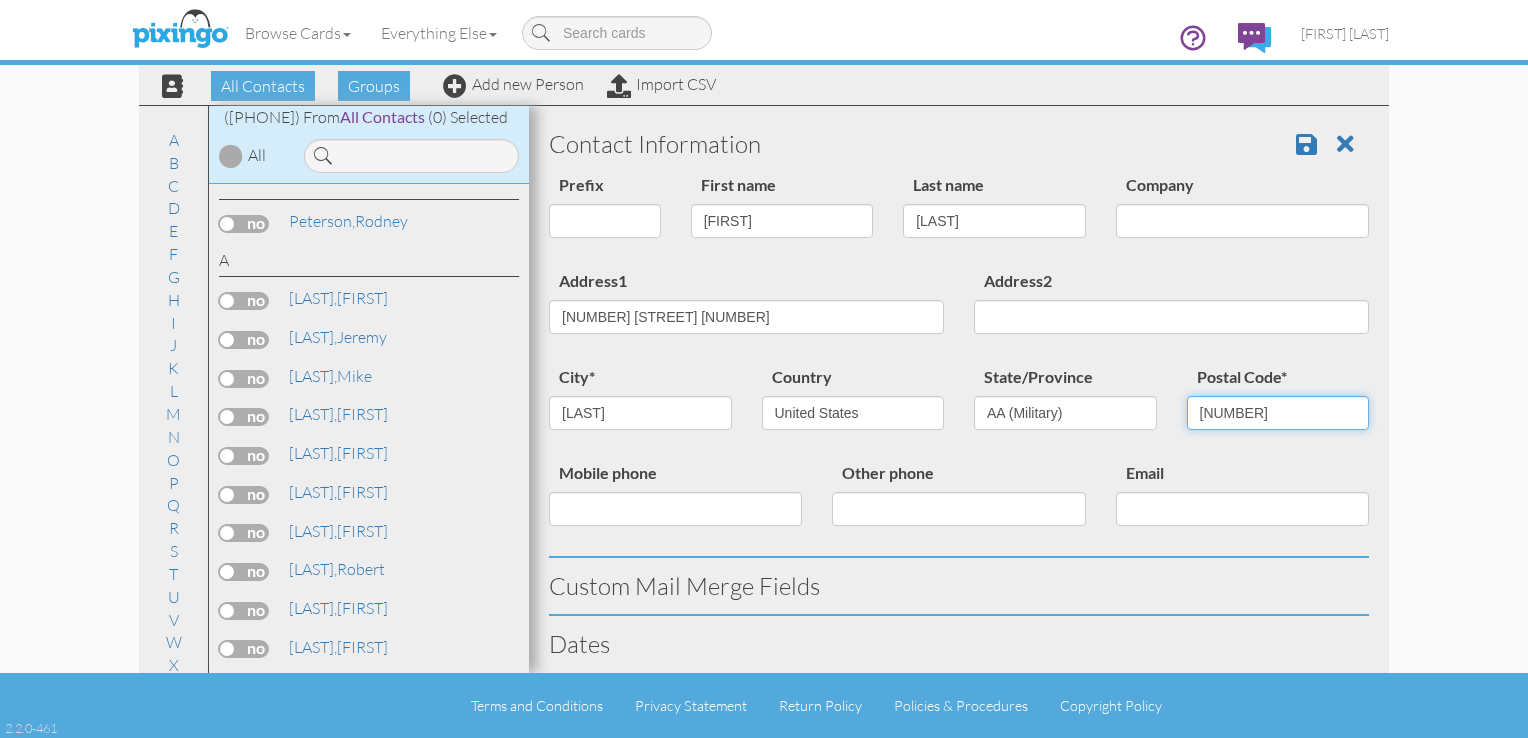 type on "[NUMBER]" 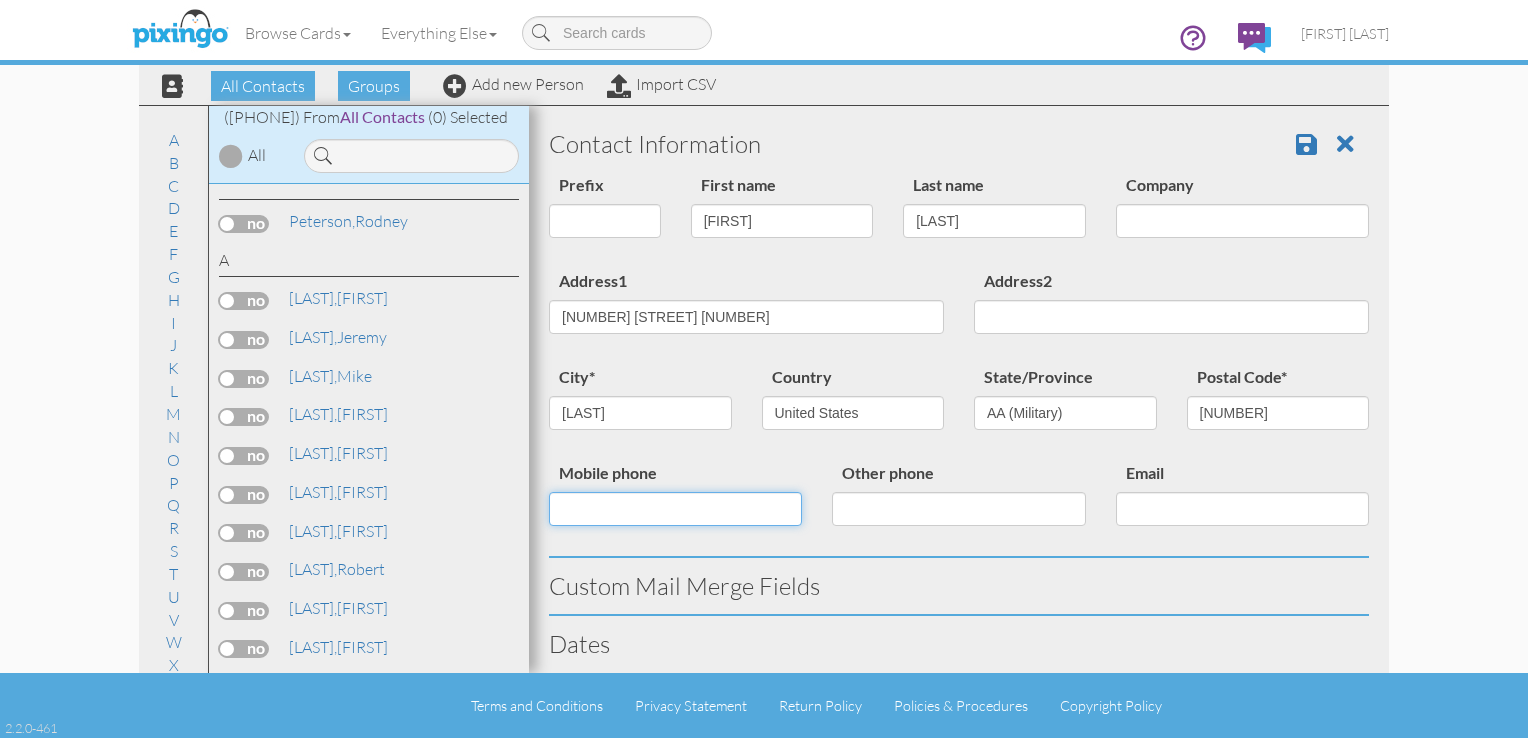 click on "Mobile phone" at bounding box center (675, 509) 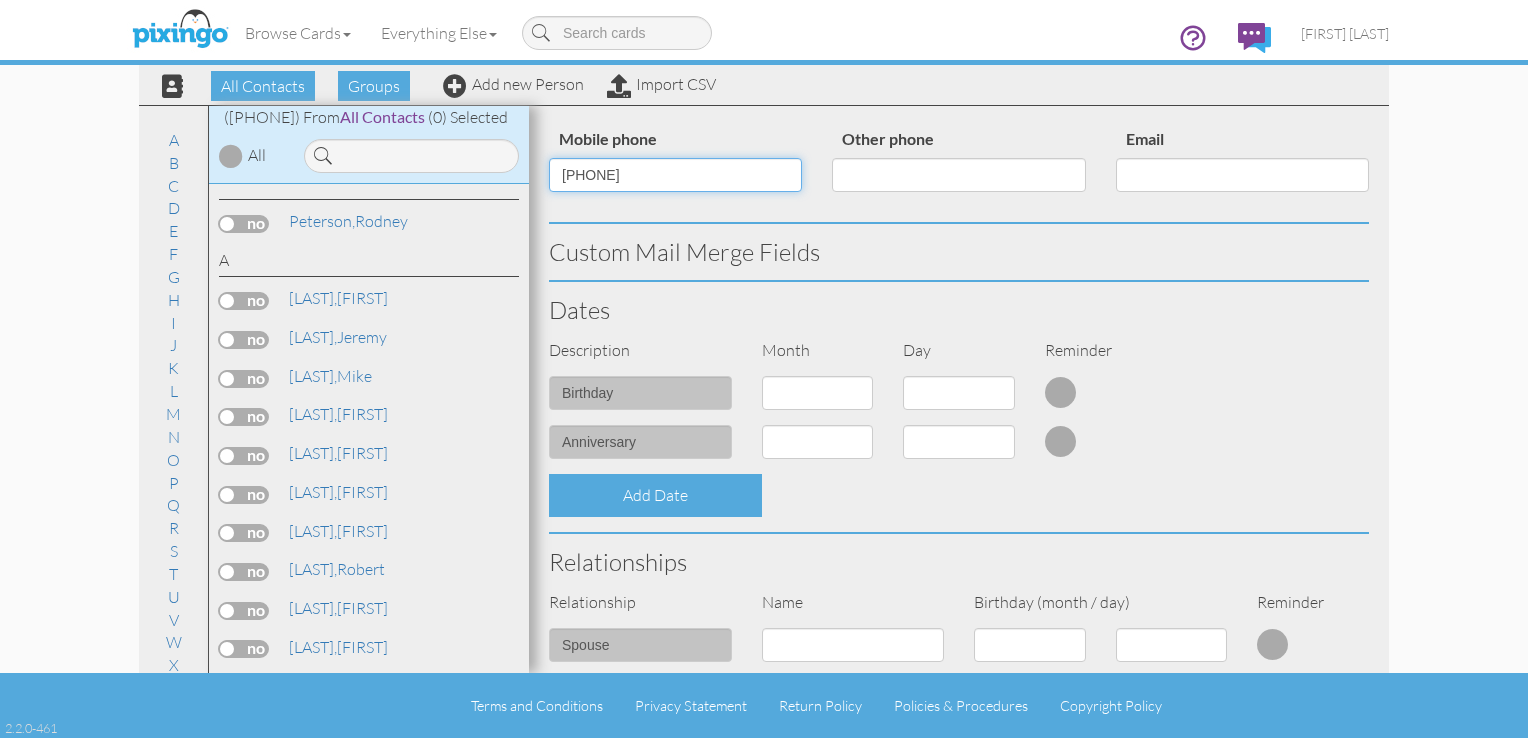 scroll, scrollTop: 335, scrollLeft: 0, axis: vertical 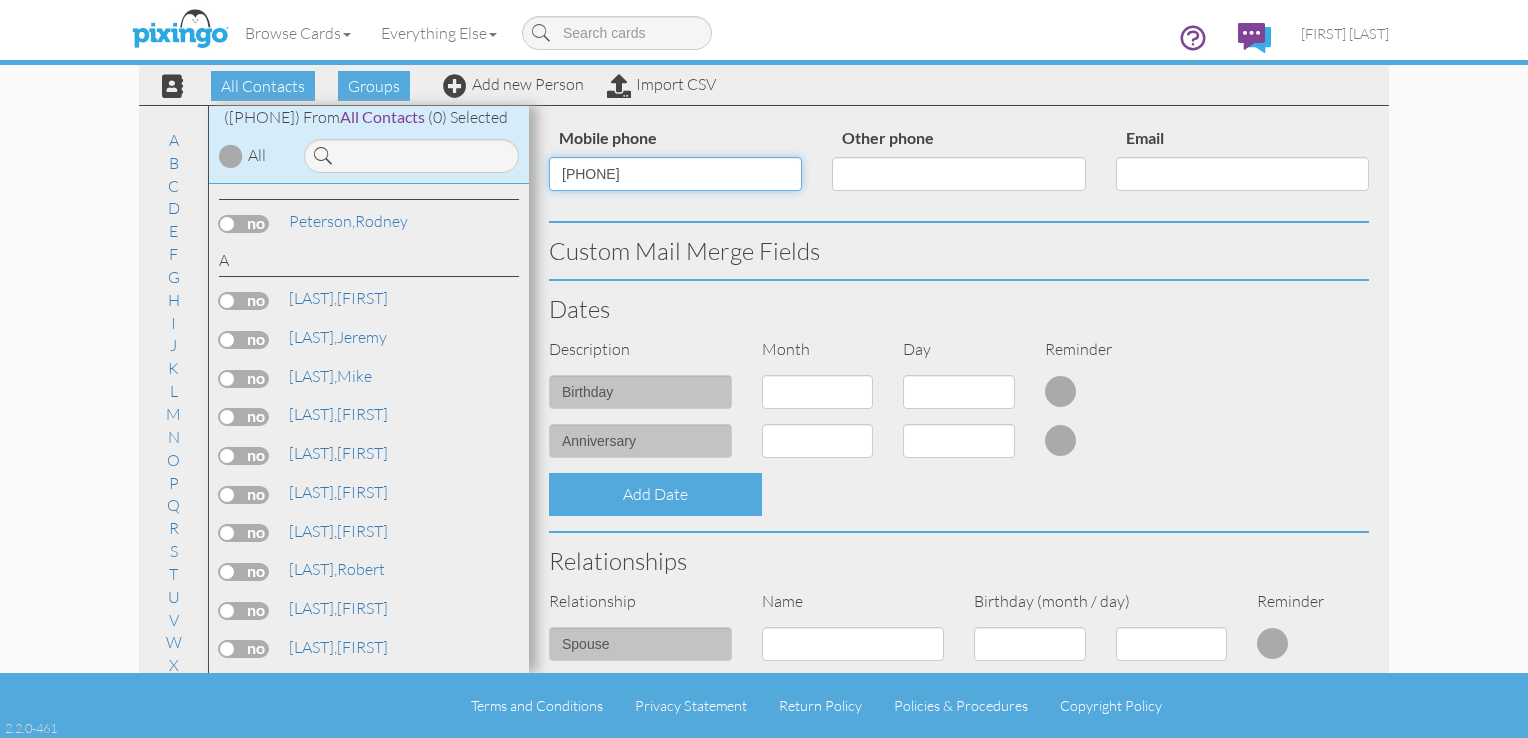 type on "507-732-5477" 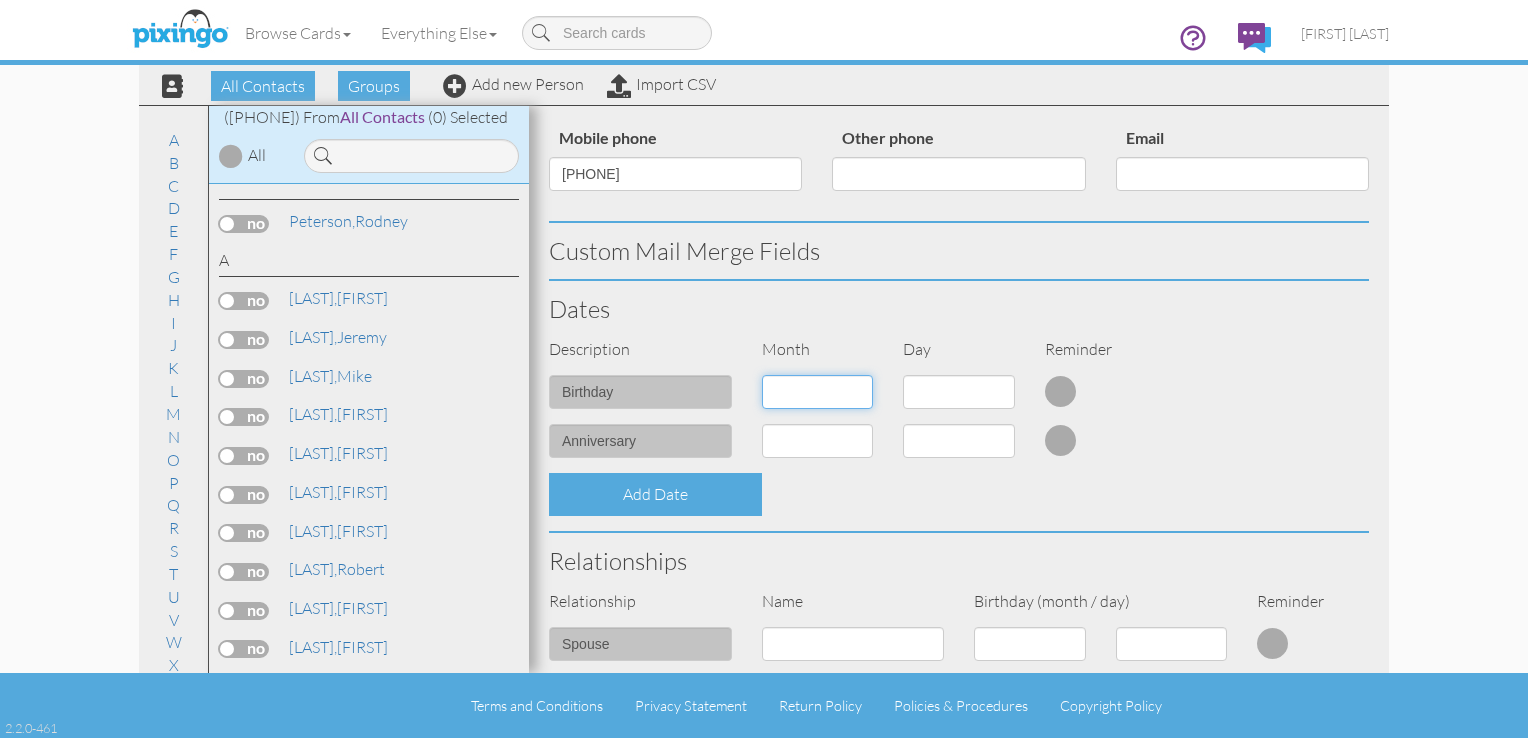 click on "1 - Jan 2 - Feb 3 - Mar 4 - Apr 5 - May 6 - Jun 7 - Jul 8 - Aug 9 - Sep 10 - Oct 11 - Nov 12 - Dec" at bounding box center (818, 392) 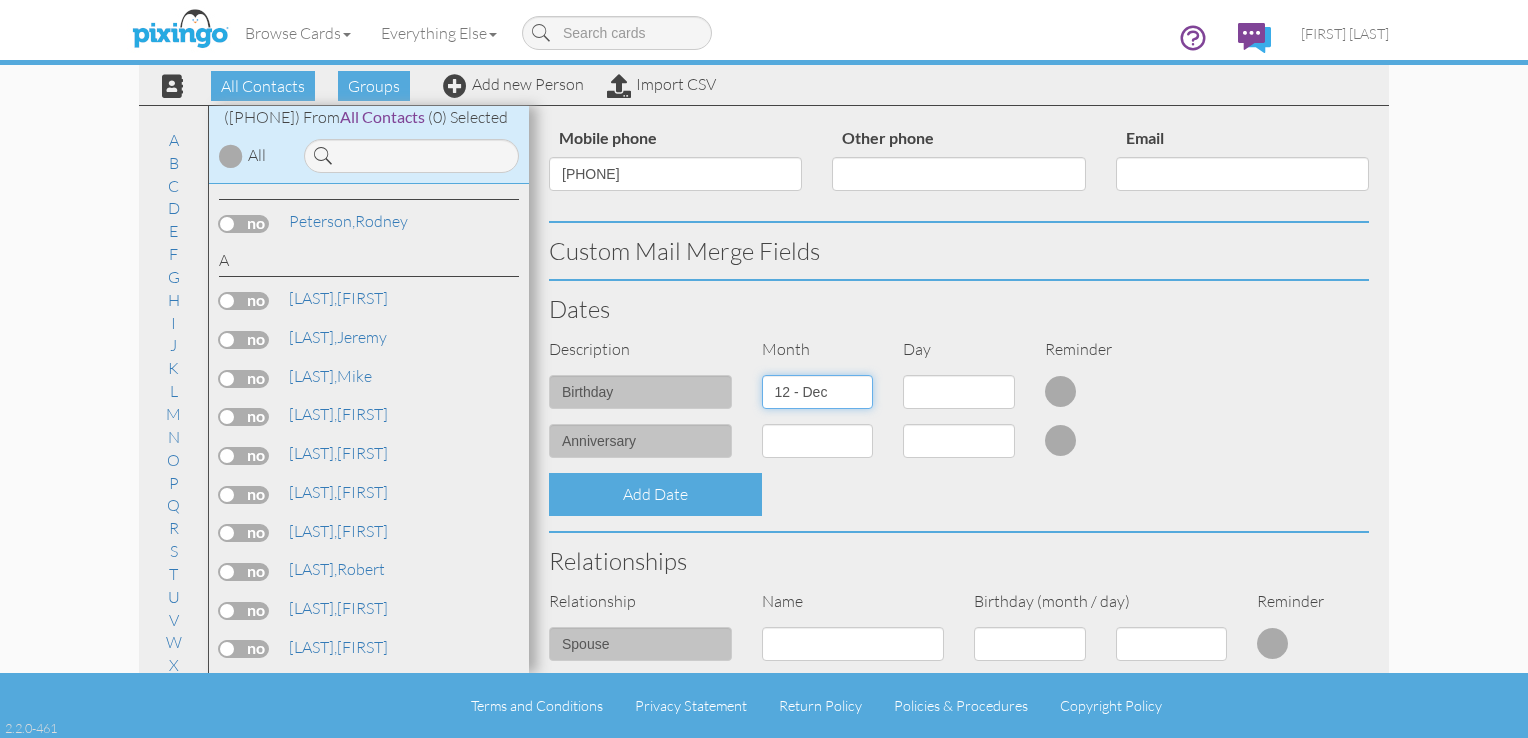 click on "1 - Jan 2 - Feb 3 - Mar 4 - Apr 5 - May 6 - Jun 7 - Jul 8 - Aug 9 - Sep 10 - Oct 11 - Nov 12 - Dec" at bounding box center (818, 392) 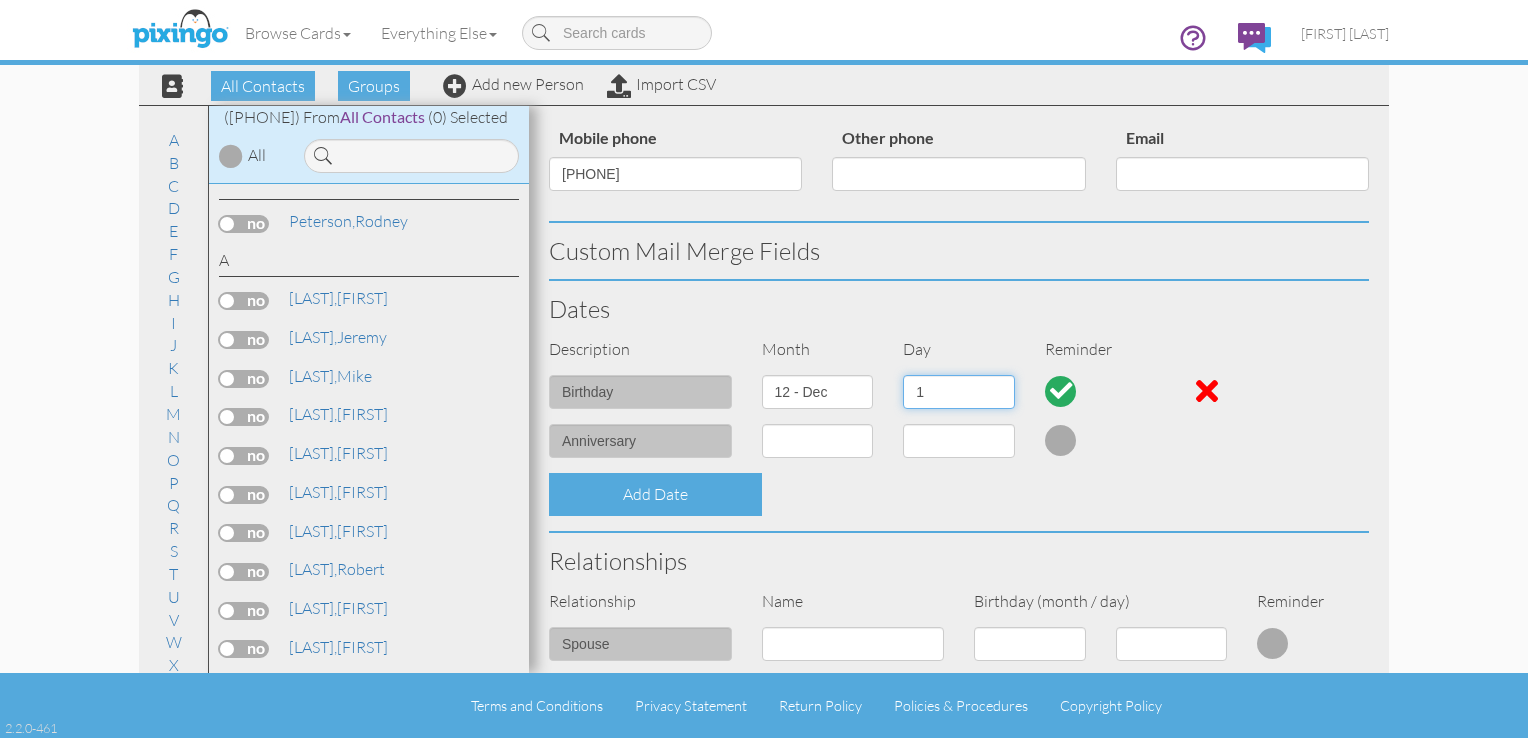 click on "1 2 3 4 5 6 7 8 9 10 11 12 13 14 15 16 17 18 19 20 21 22 23 24 25 26 27 28 29 30 31" at bounding box center [959, 392] 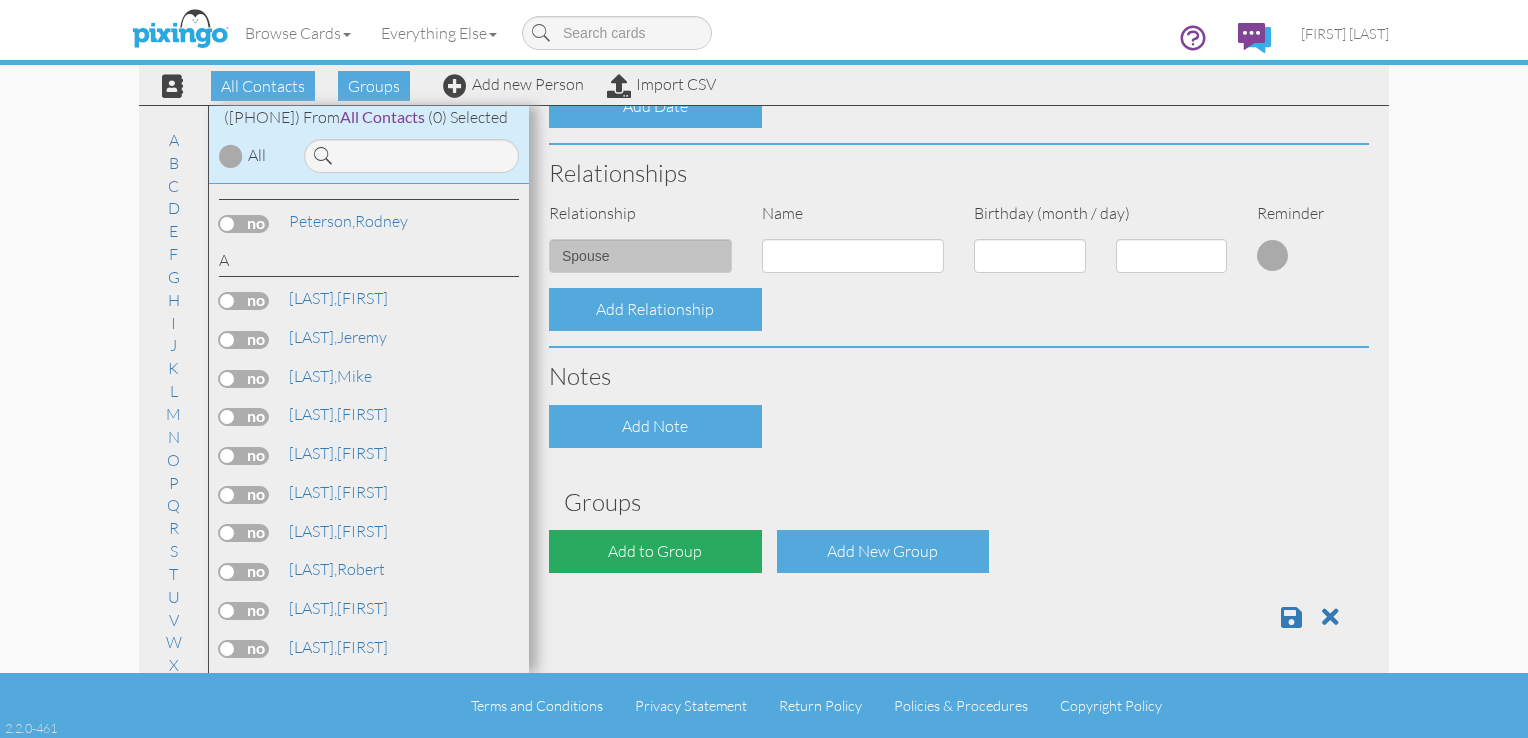 click on "Add to Group" at bounding box center (655, 551) 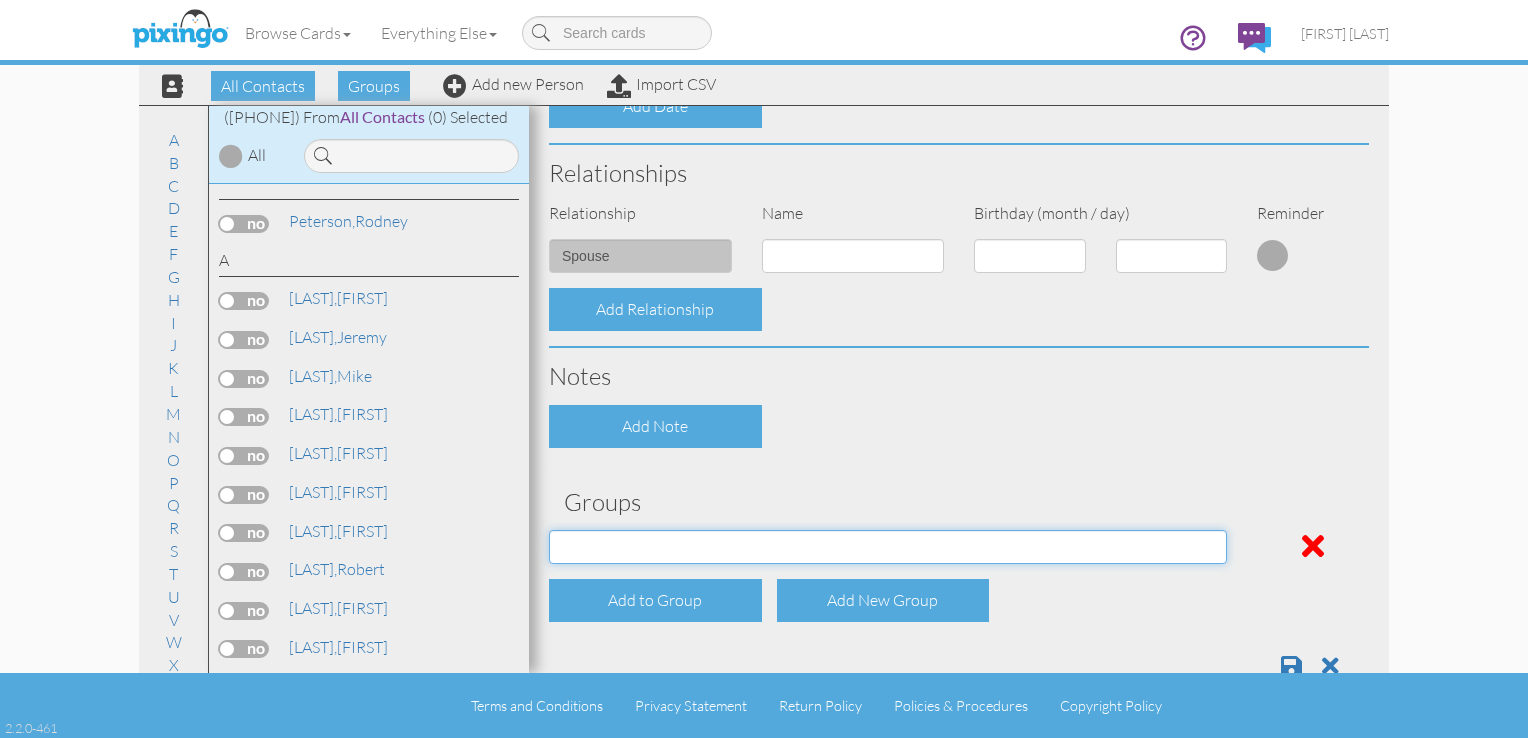 click on "All Clients [DATE] [TIME] [FIRST] [DATE] [TIME]" at bounding box center (888, 547) 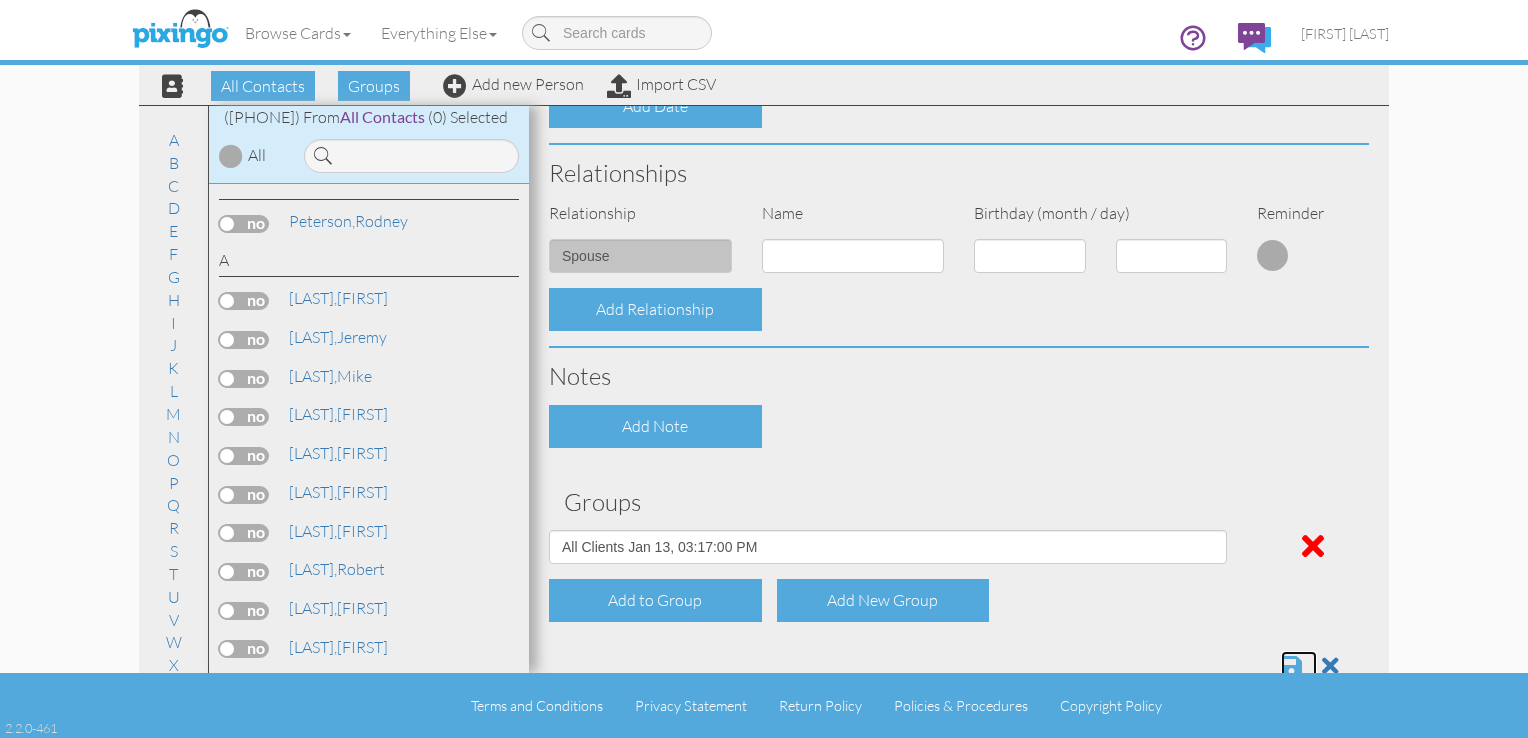 click at bounding box center (1291, 666) 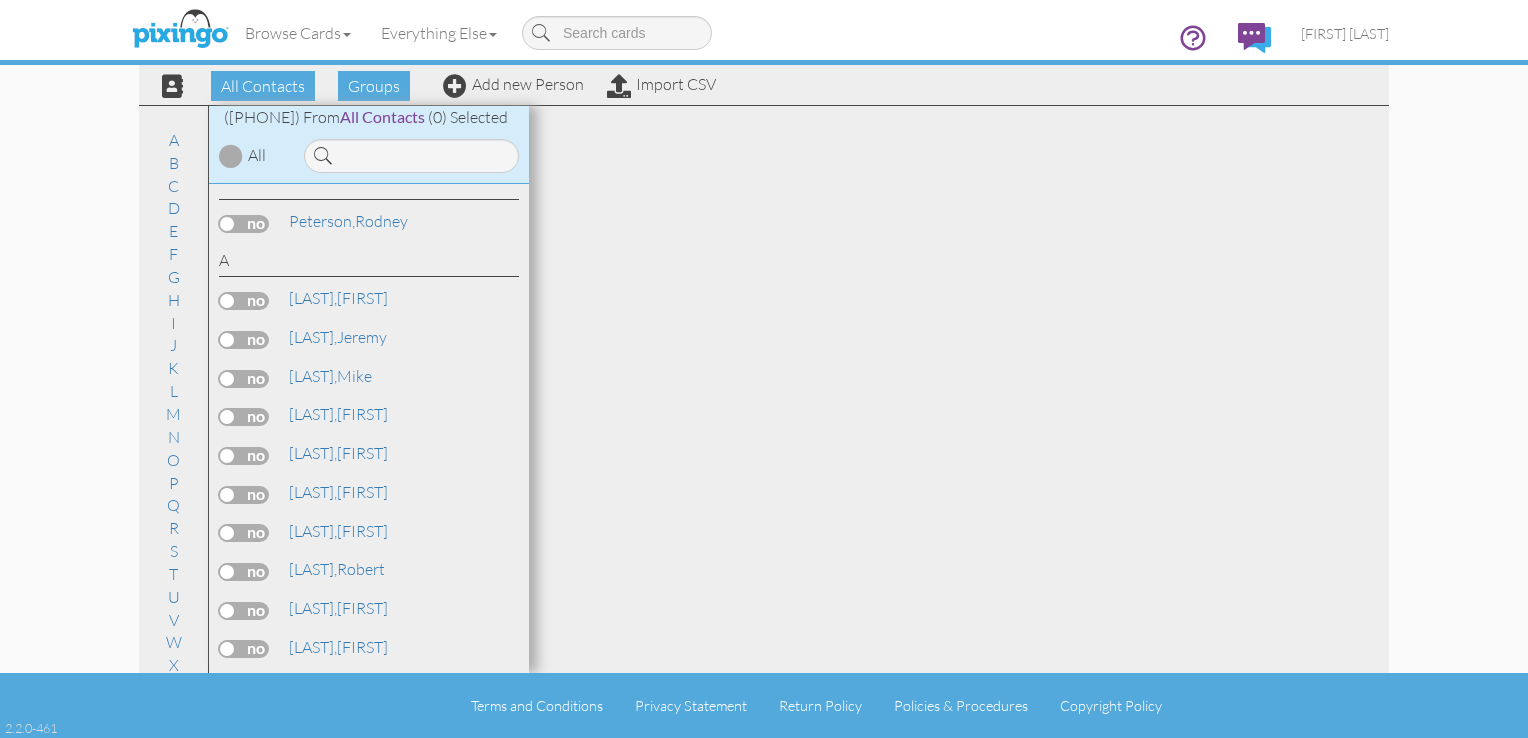 scroll, scrollTop: 0, scrollLeft: 0, axis: both 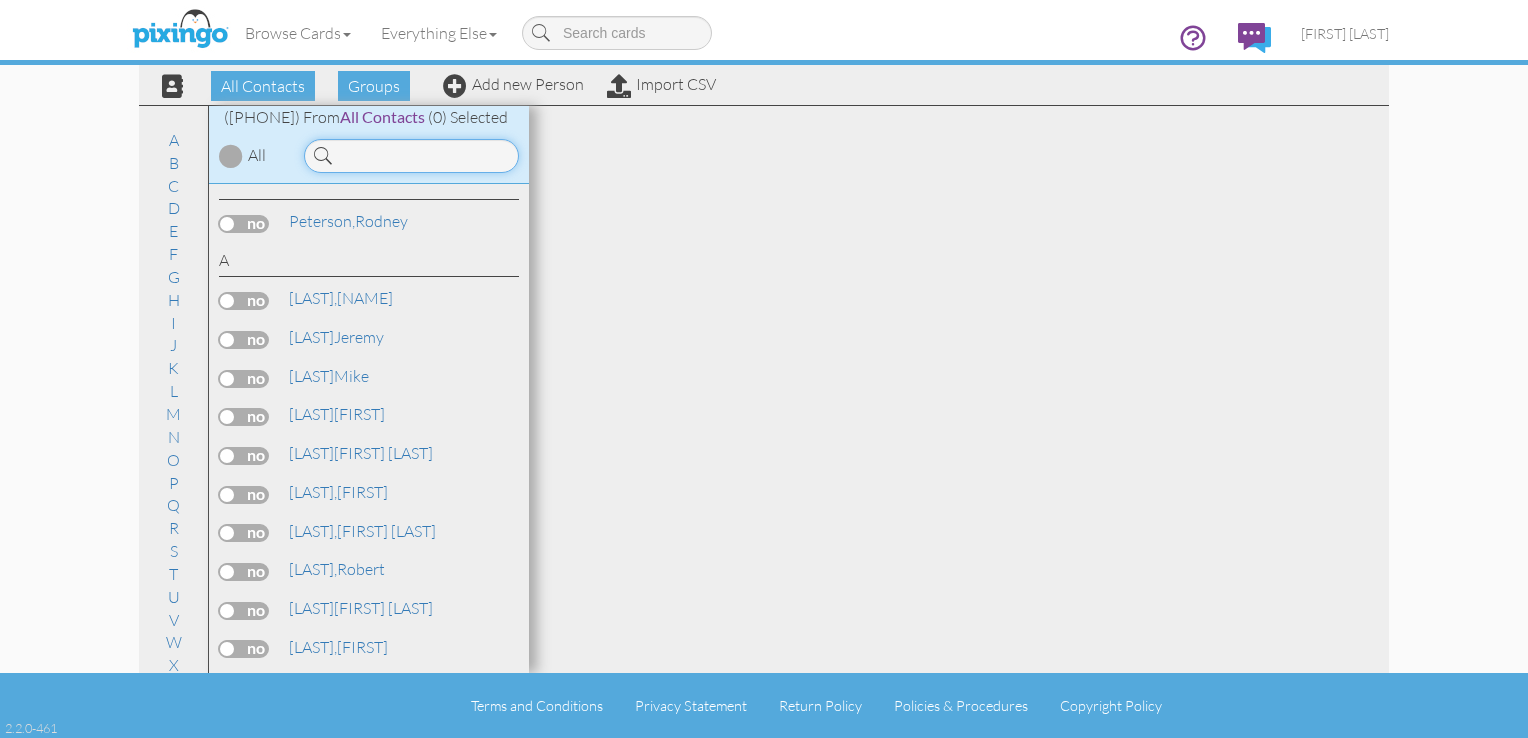 click at bounding box center [411, 156] 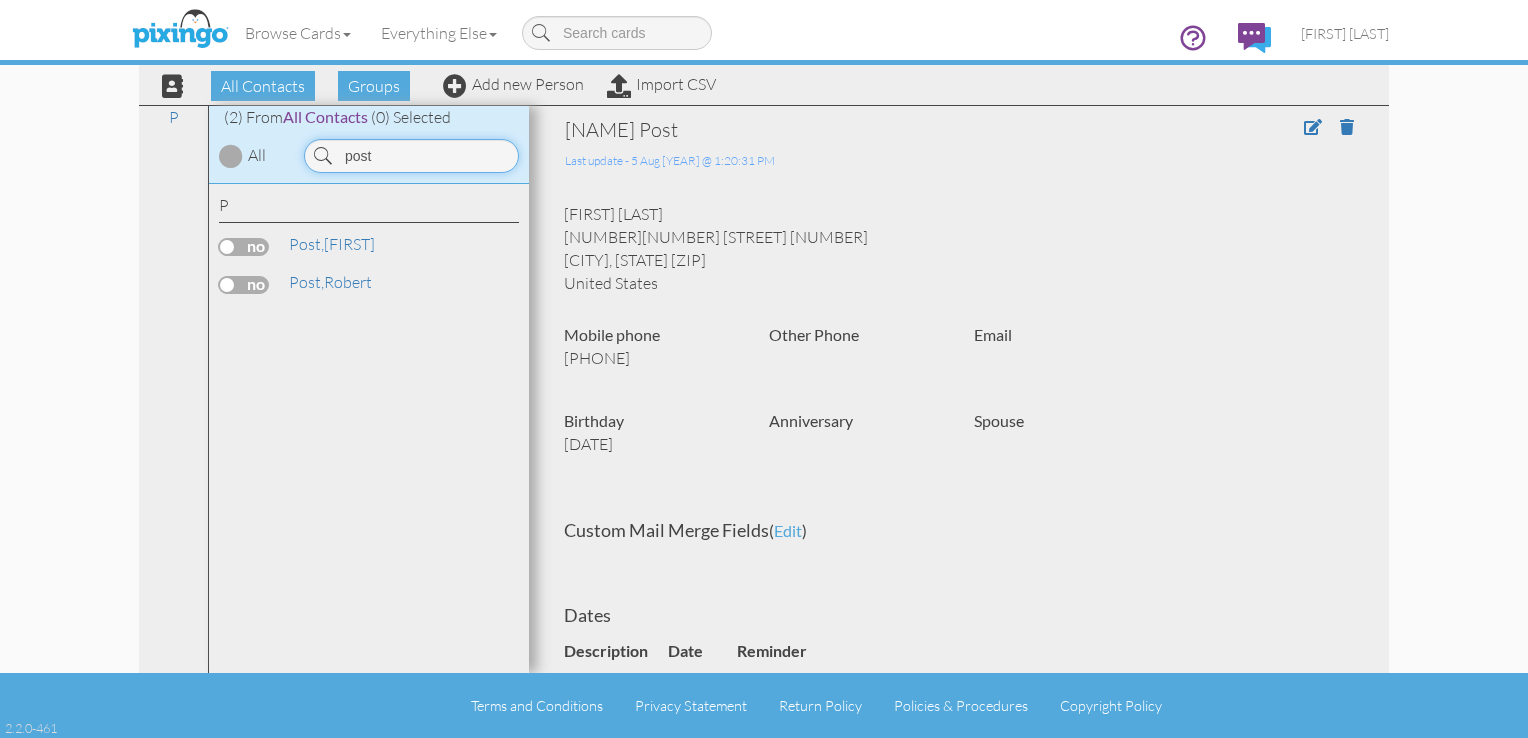 type on "[TERM]" 